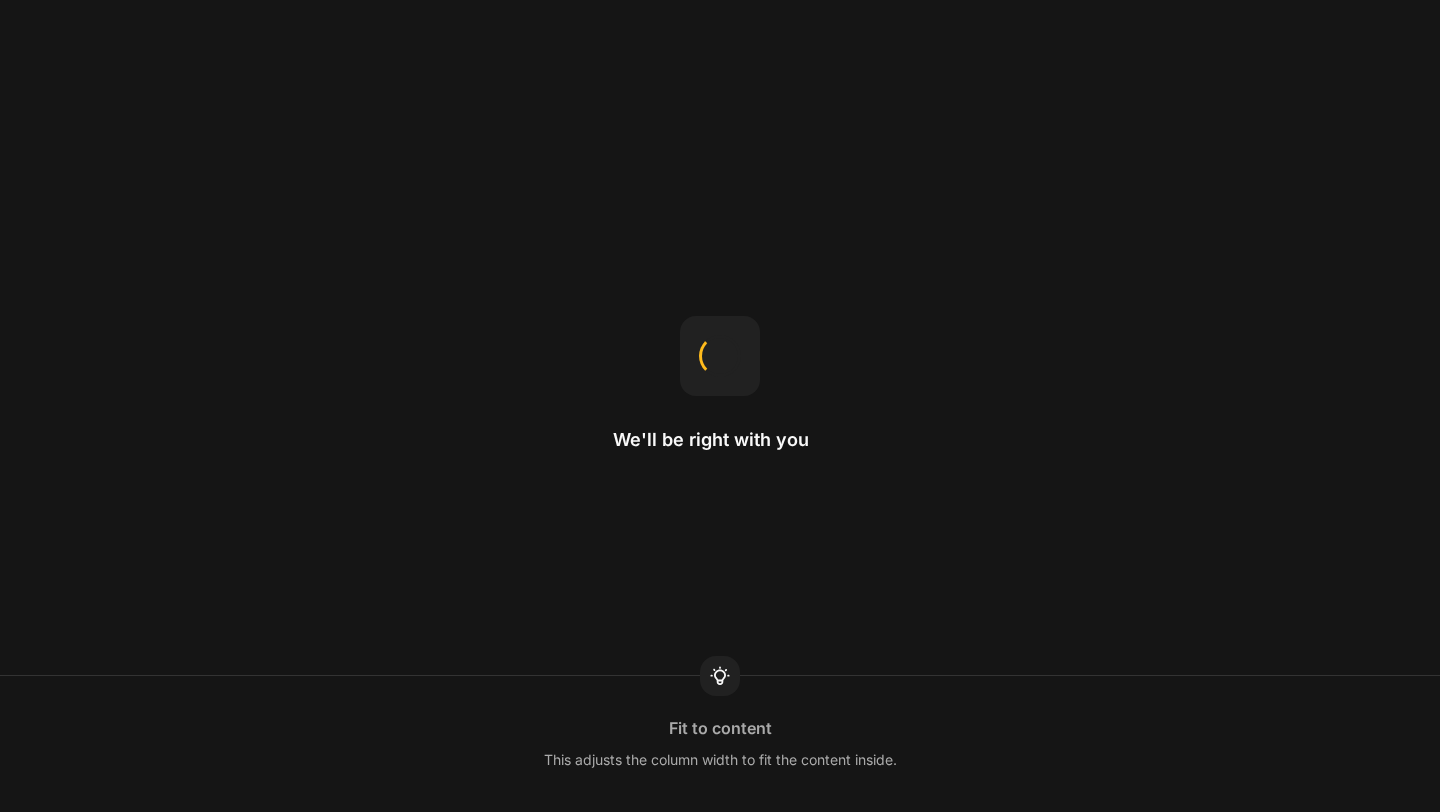 scroll, scrollTop: 0, scrollLeft: 0, axis: both 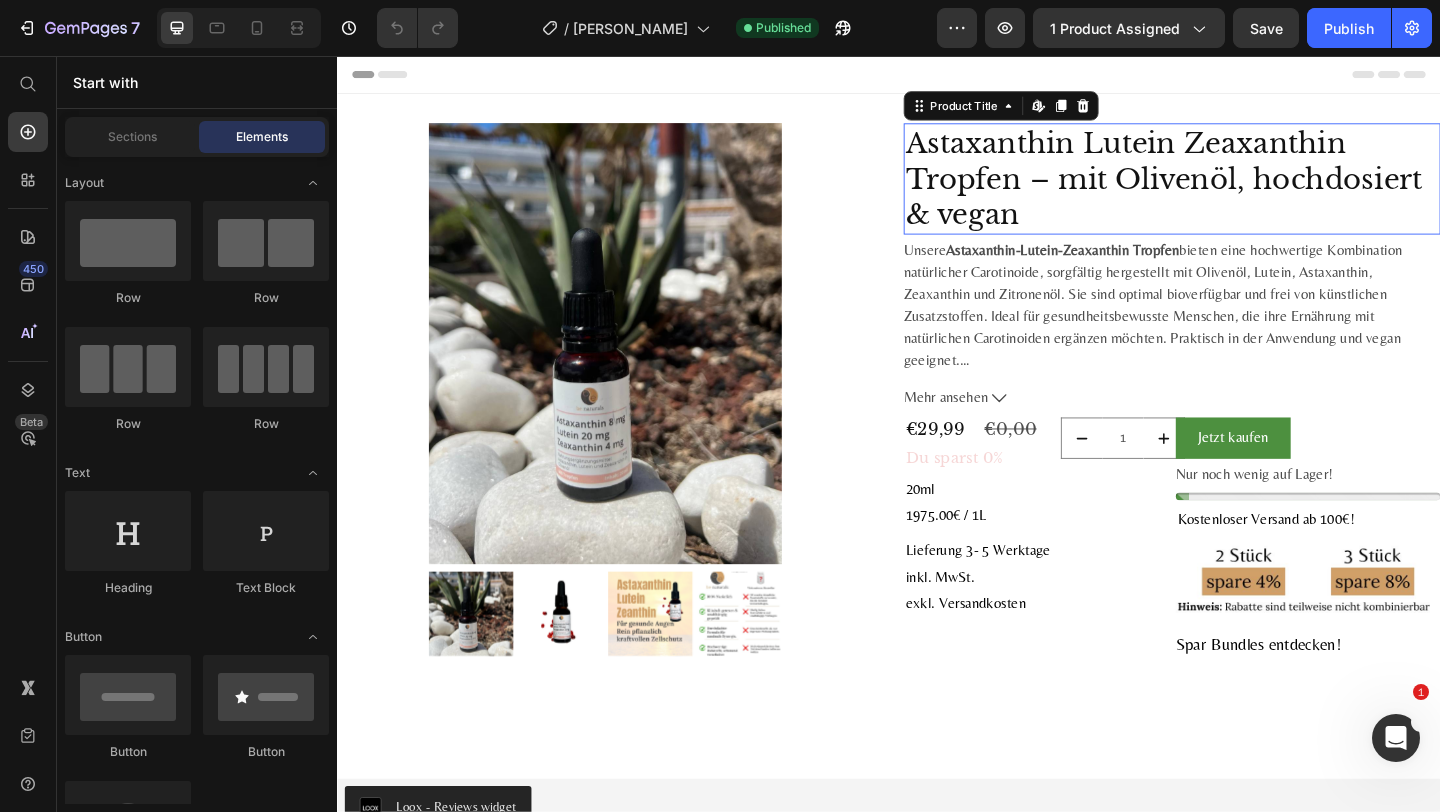 click on "Astaxanthin Lutein Zeaxanthin Tropfen – mit Olivenöl, hochdosiert & vegan" at bounding box center (1245, 189) 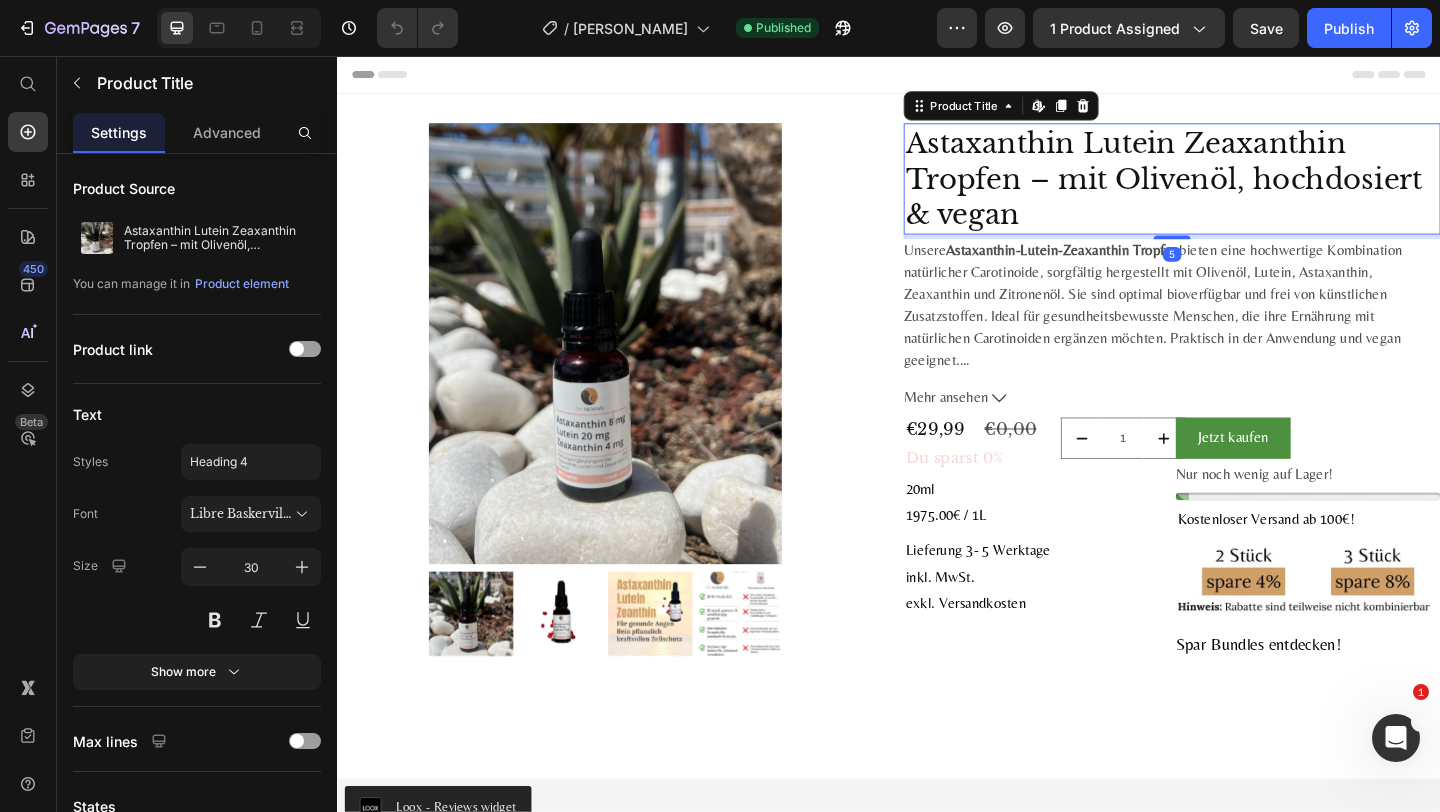 click on "Unsere  Astaxanthin-Lutein-Zeaxanthin Tropfen  bieten eine hochwertige Kombination natürlicher Carotinoide, sorgfältig hergestellt mit Olivenöl, Lutein, Astaxanthin, Zeaxanthin und Zitronenöl. Sie sind optimal bioverfügbar und frei von künstlichen Zusatzstoffen. Ideal für gesundheitsbewusste Menschen, die ihre Ernährung mit natürlichen Carotinoiden ergänzen möchten. Praktisch in der Anwendung und vegan geeignet." at bounding box center [1224, 326] 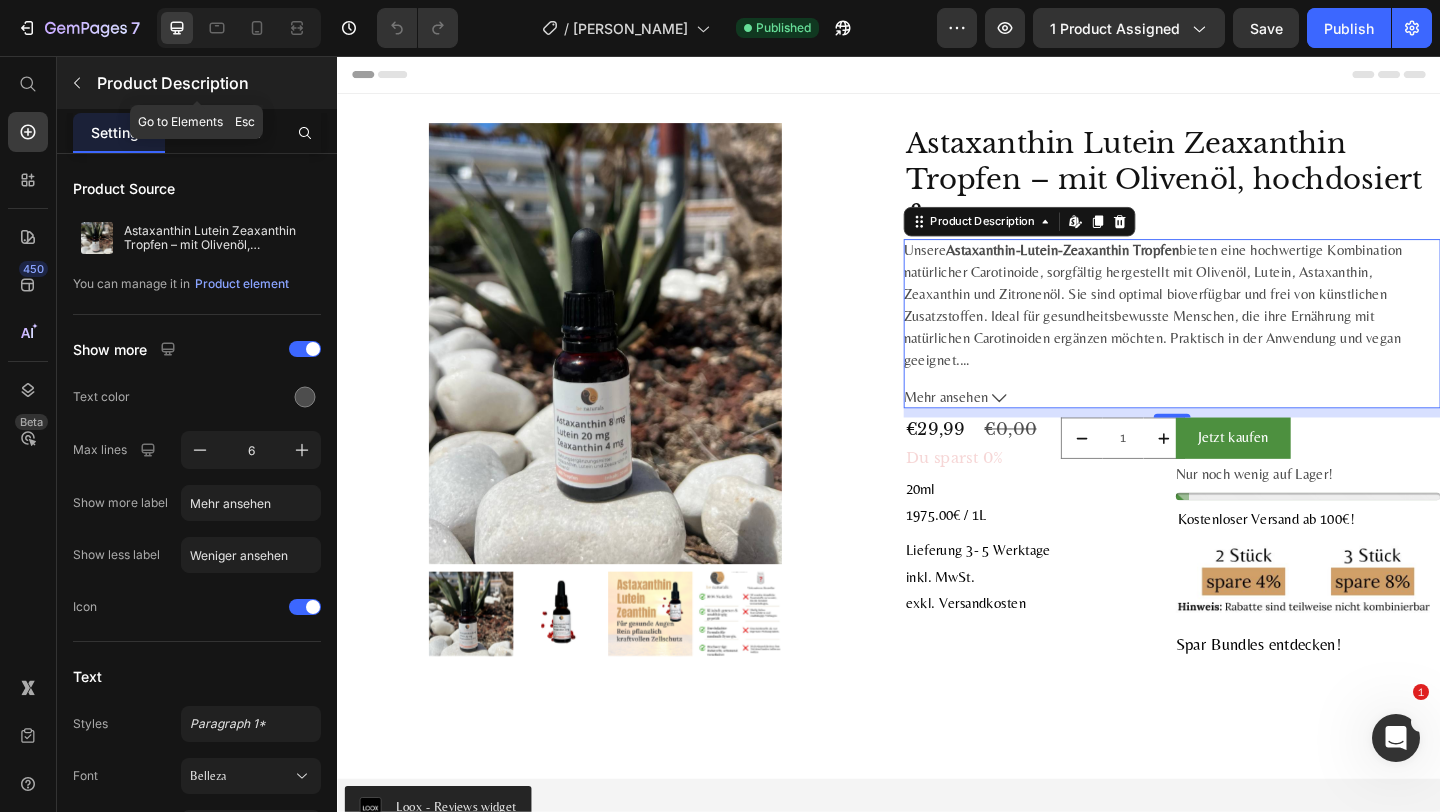 click on "Product Description" at bounding box center [197, 83] 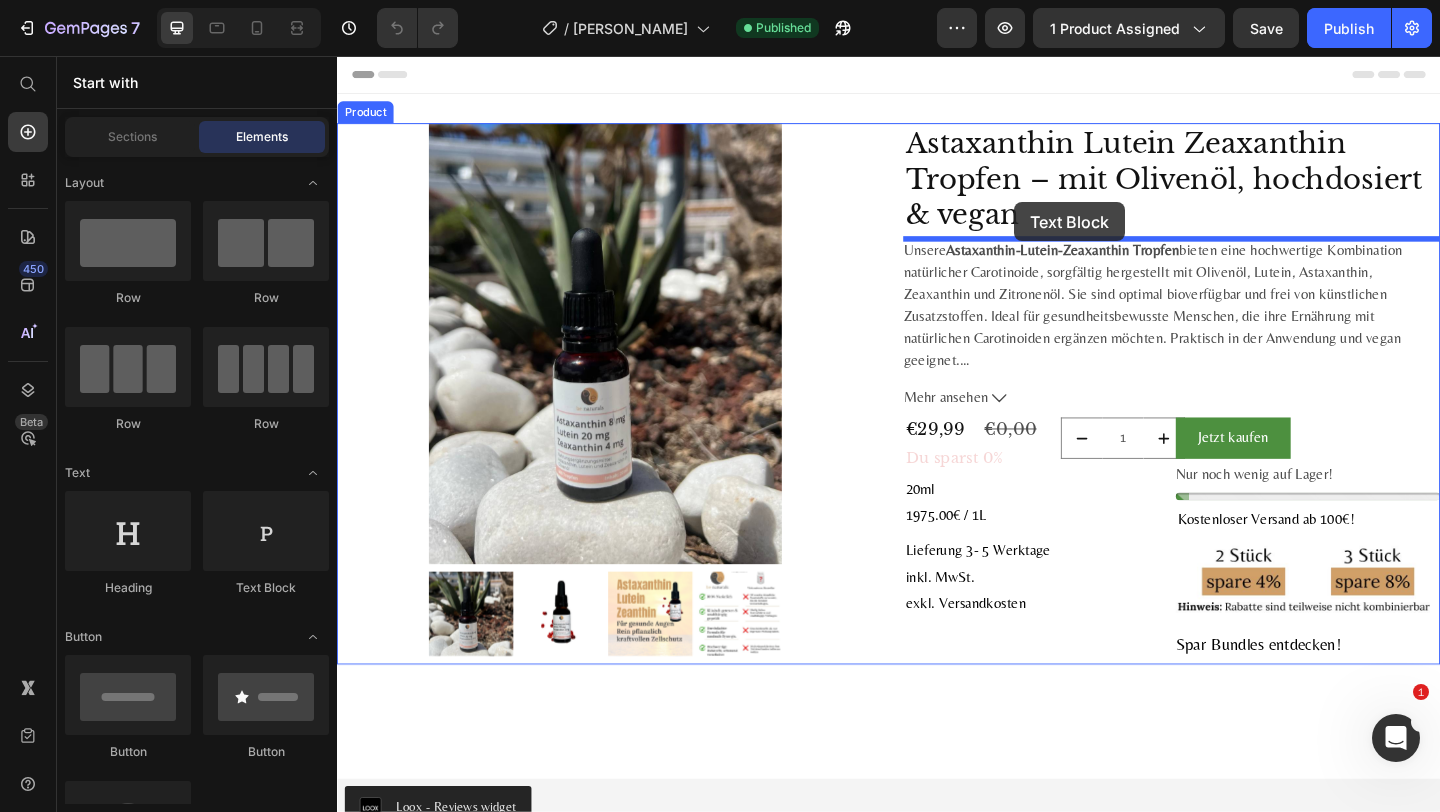 drag, startPoint x: 607, startPoint y: 565, endPoint x: 1073, endPoint y: 215, distance: 582.8001 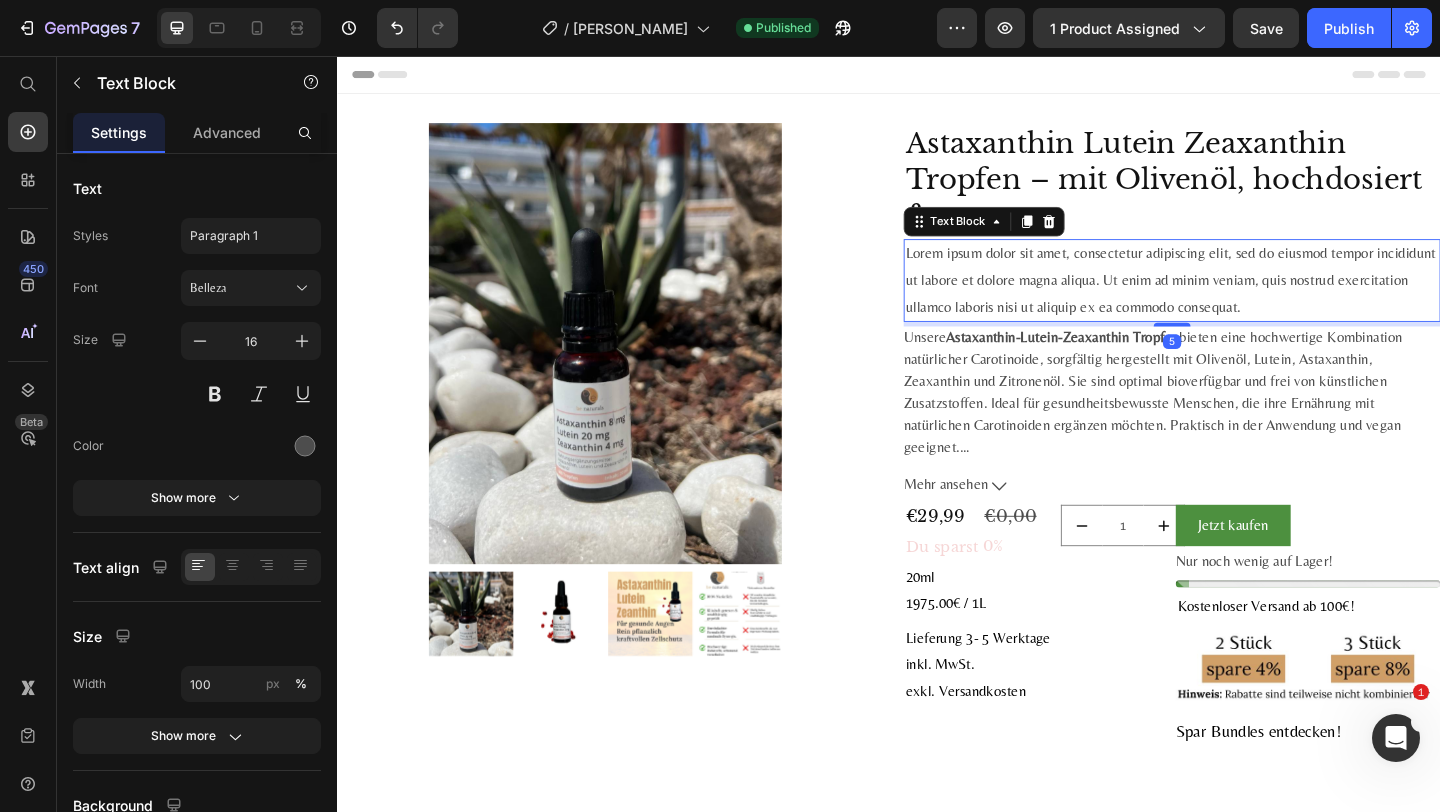 click on "Lorem ipsum dolor sit amet, consectetur adipiscing elit, sed do eiusmod tempor incididunt ut labore et dolore magna aliqua. Ut enim ad minim veniam, quis nostrud exercitation ullamco laboris nisi ut aliquip ex ea commodo consequat." at bounding box center [1245, 300] 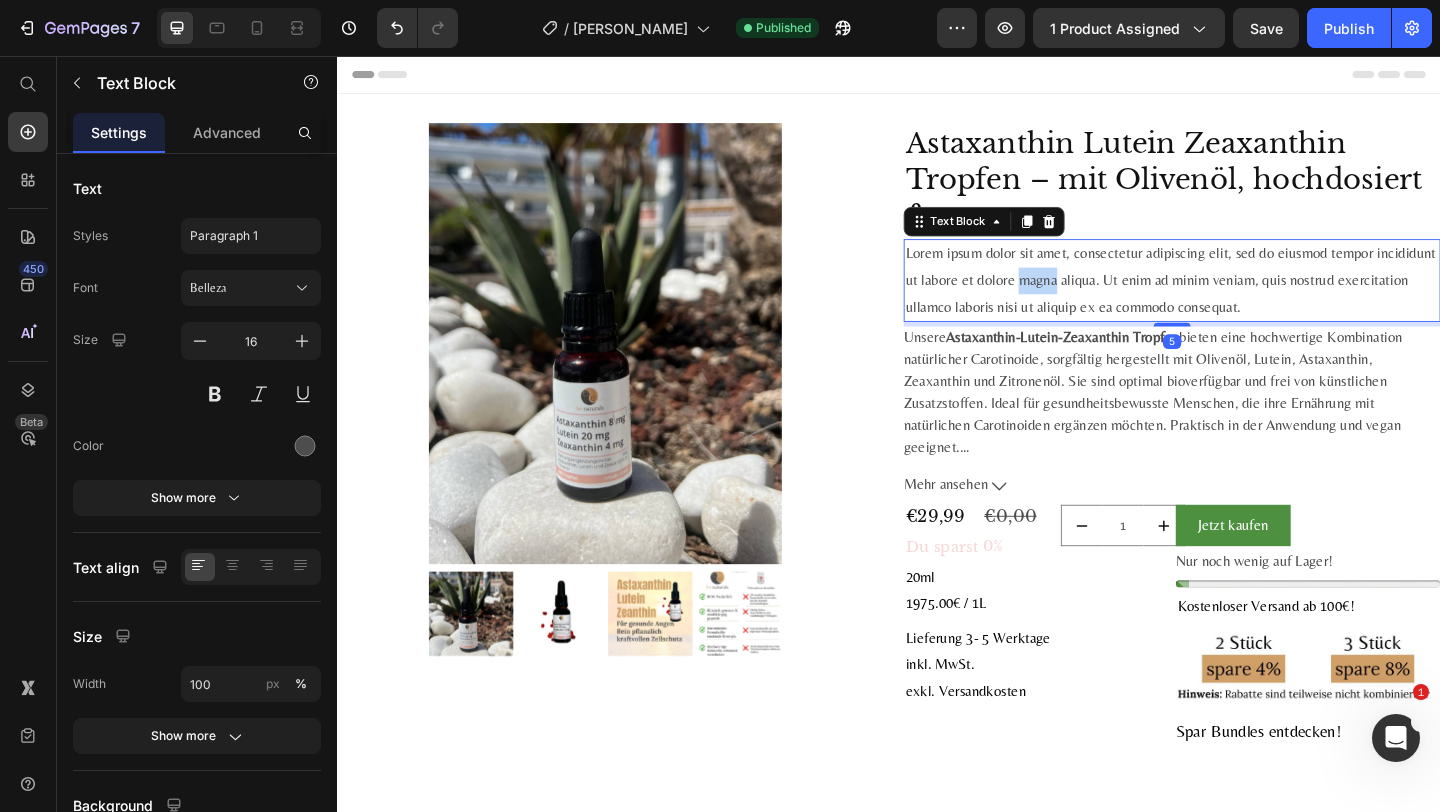 click on "Lorem ipsum dolor sit amet, consectetur adipiscing elit, sed do eiusmod tempor incididunt ut labore et dolore magna aliqua. Ut enim ad minim veniam, quis nostrud exercitation ullamco laboris nisi ut aliquip ex ea commodo consequat." at bounding box center [1245, 300] 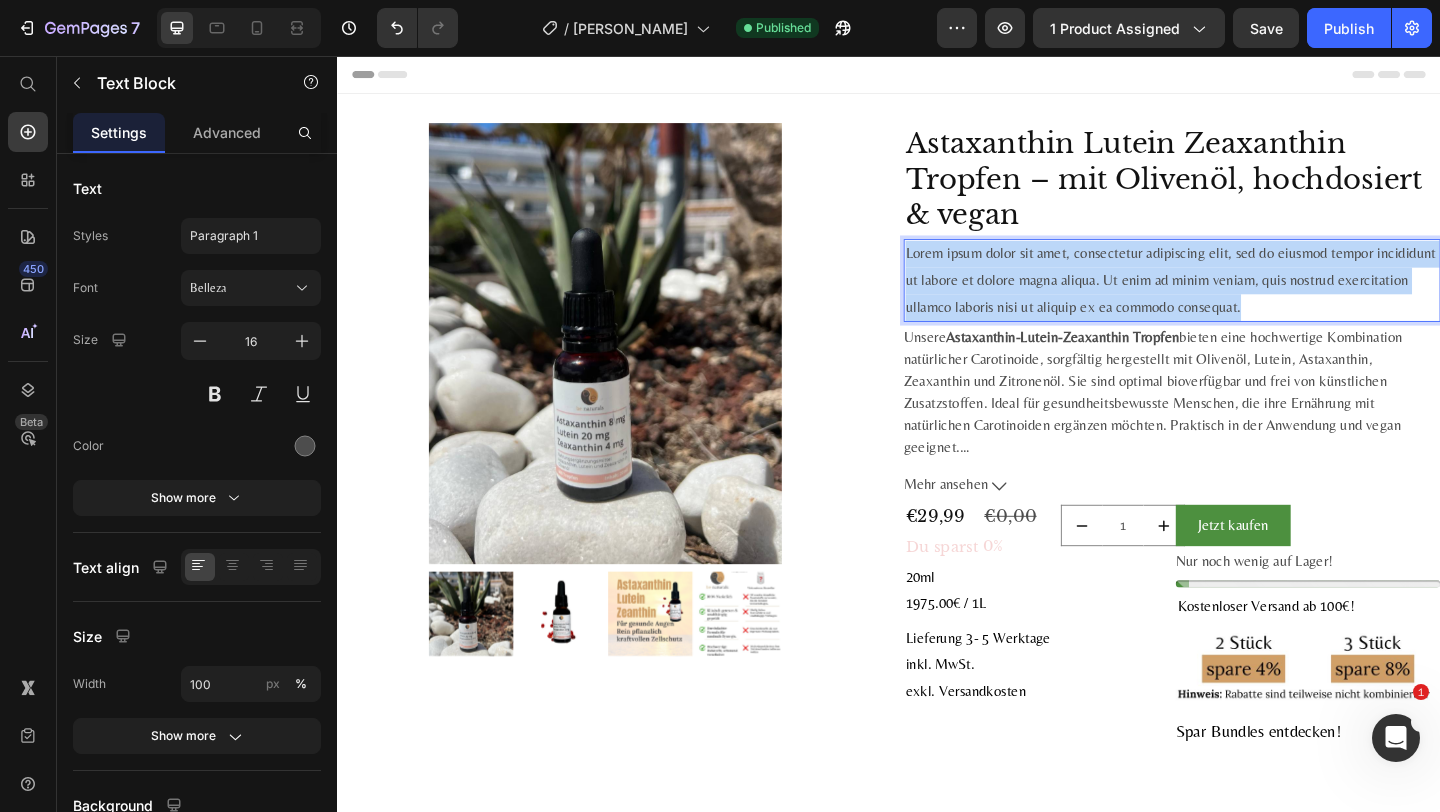 click on "Lorem ipsum dolor sit amet, consectetur adipiscing elit, sed do eiusmod tempor incididunt ut labore et dolore magna aliqua. Ut enim ad minim veniam, quis nostrud exercitation ullamco laboris nisi ut aliquip ex ea commodo consequat." at bounding box center (1245, 300) 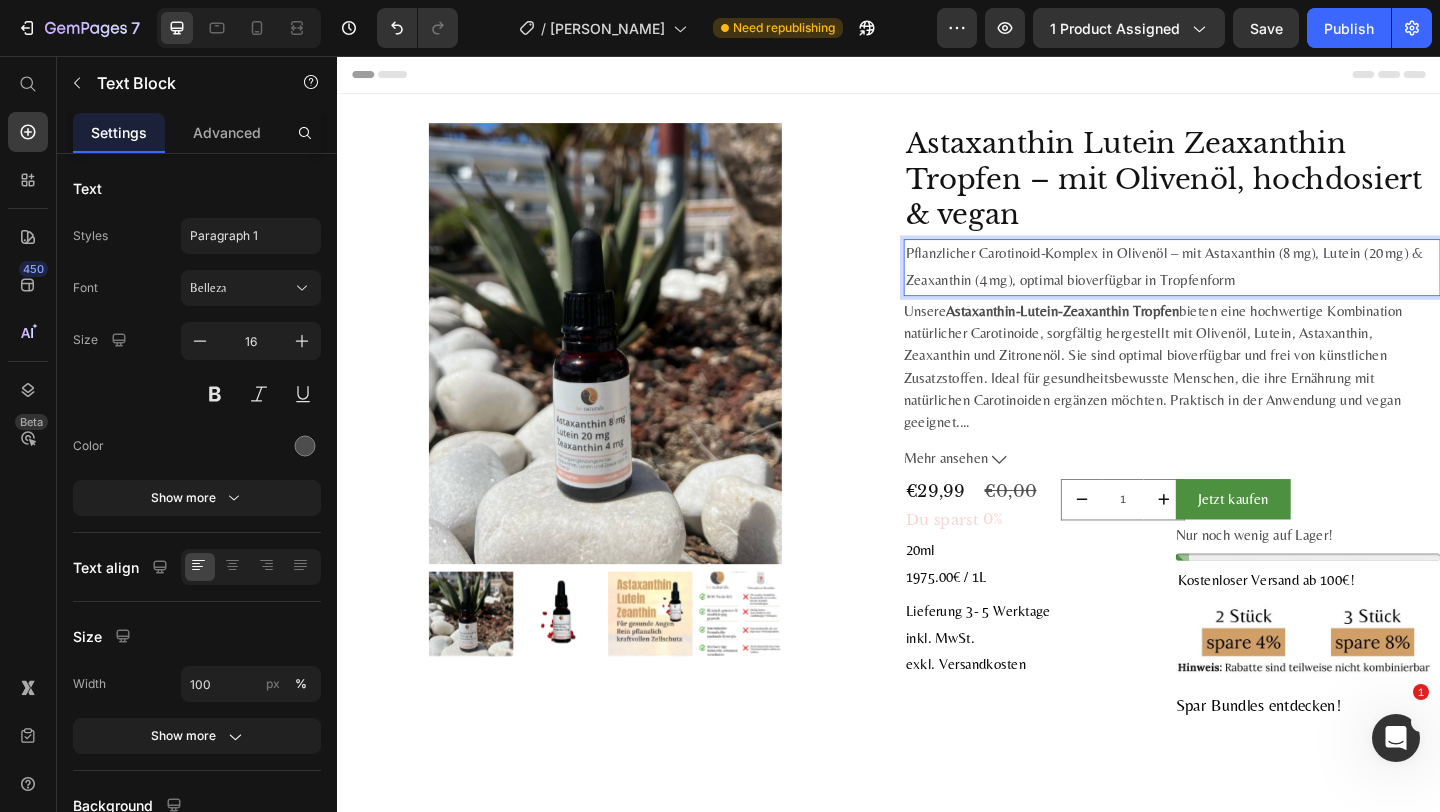 click on "Pflanzlicher Carotinoid-Komplex in Olivenöl – mit Astaxanthin (8 mg), Lutein (20 mg) & Zeaxanthin (4 mg), optimal bioverfügbar in Tropfenform" at bounding box center [1245, 286] 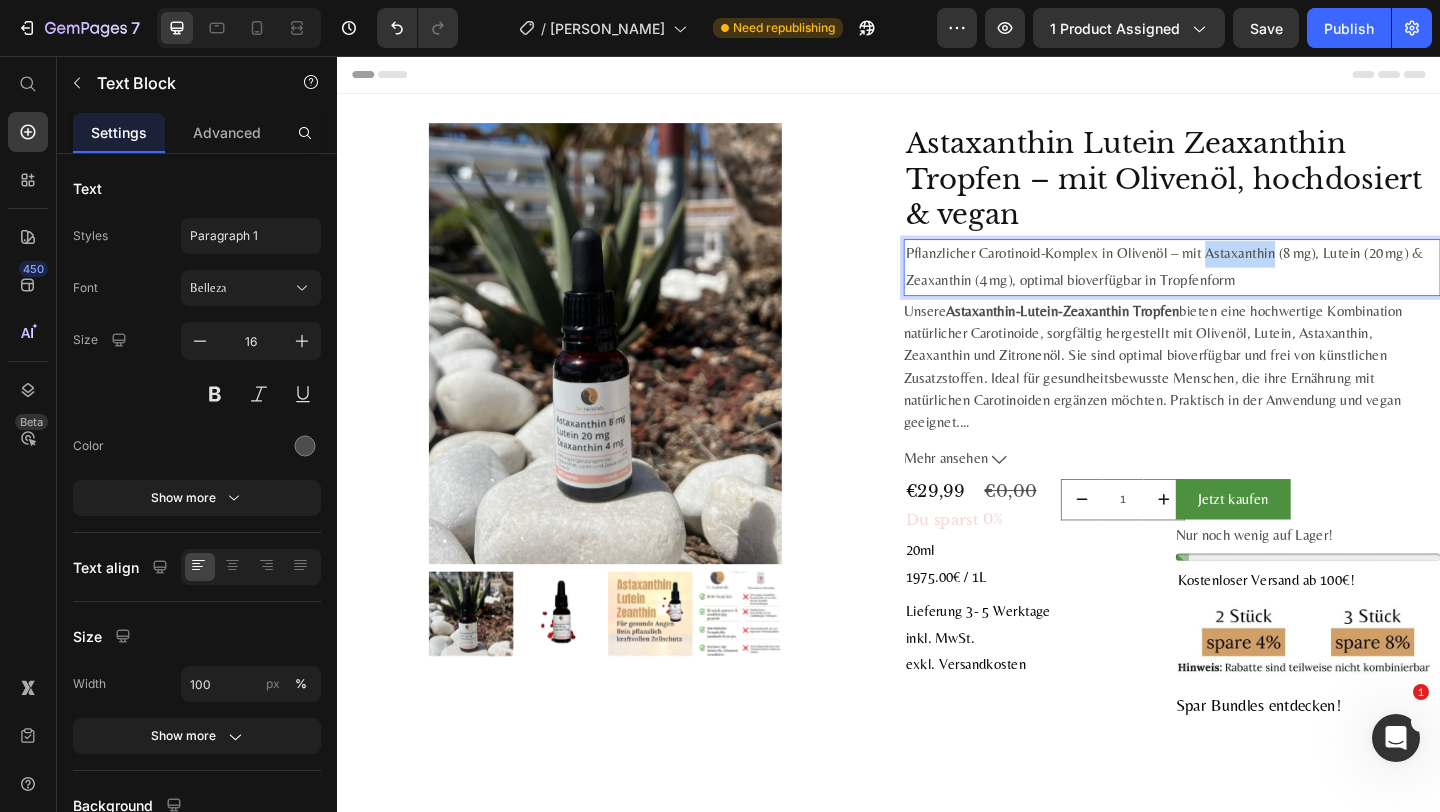 click on "Pflanzlicher Carotinoid-Komplex in Olivenöl – mit Astaxanthin (8 mg), Lutein (20 mg) & Zeaxanthin (4 mg), optimal bioverfügbar in Tropfenform" at bounding box center [1245, 286] 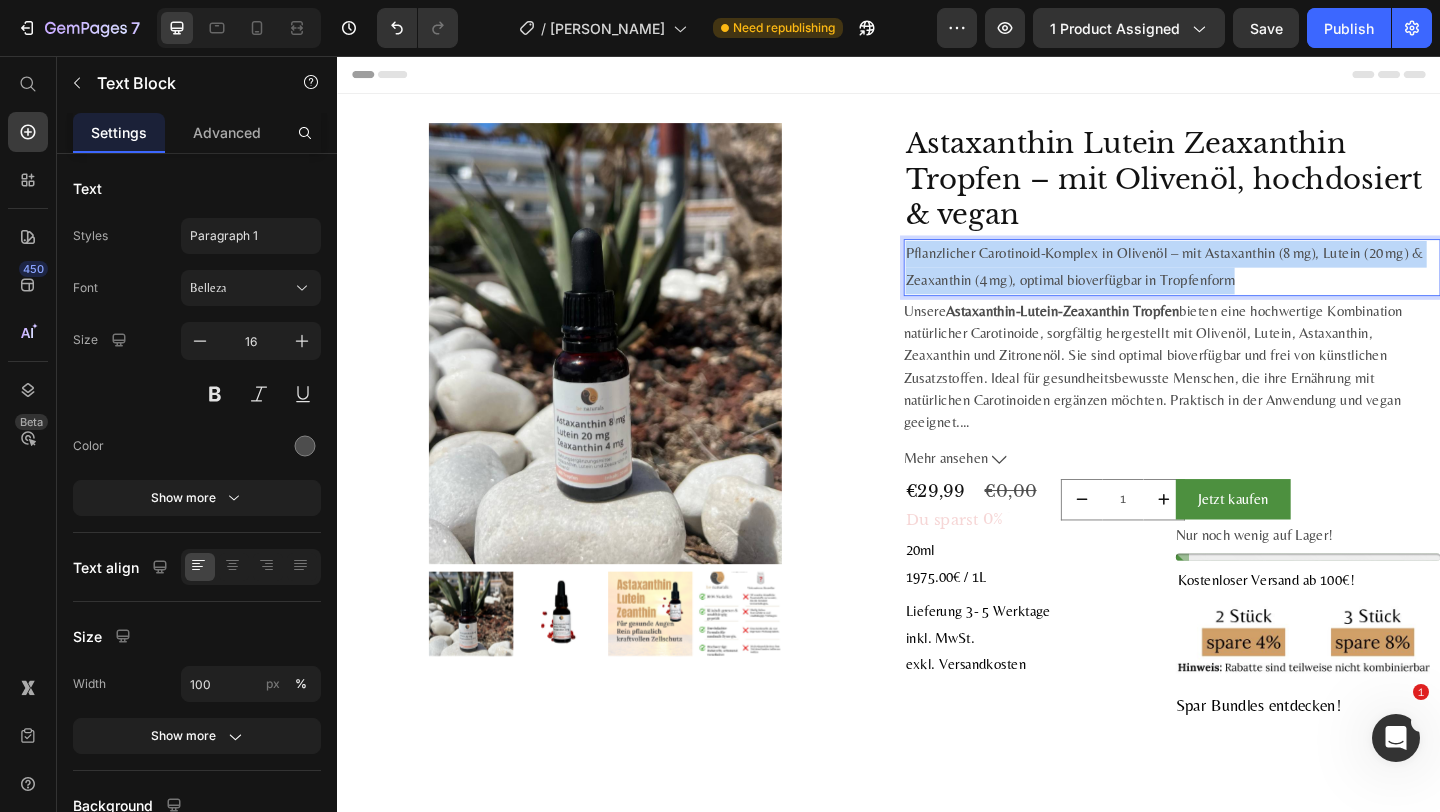 click on "Pflanzlicher Carotinoid-Komplex in Olivenöl – mit Astaxanthin (8 mg), Lutein (20 mg) & Zeaxanthin (4 mg), optimal bioverfügbar in Tropfenform" at bounding box center [1245, 286] 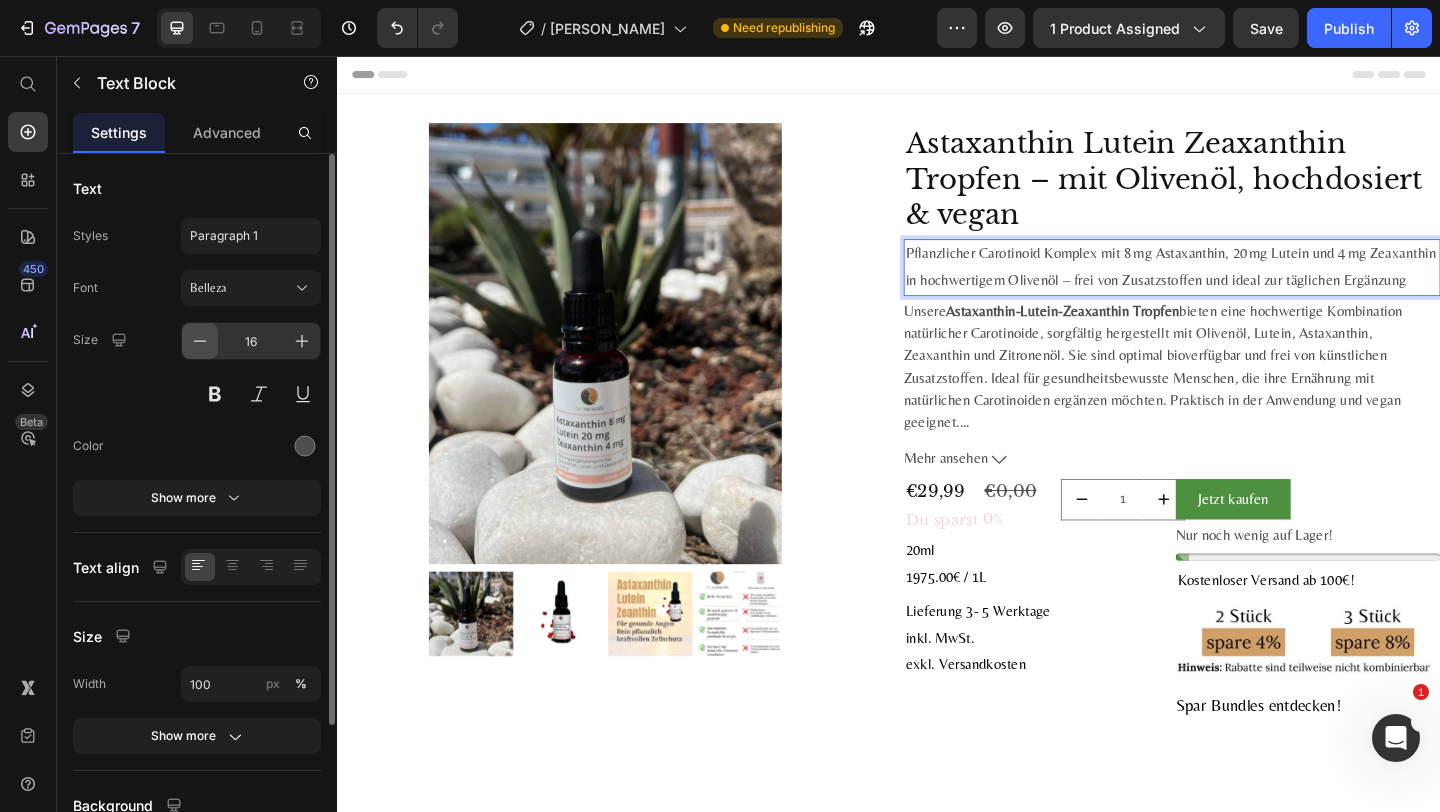 click 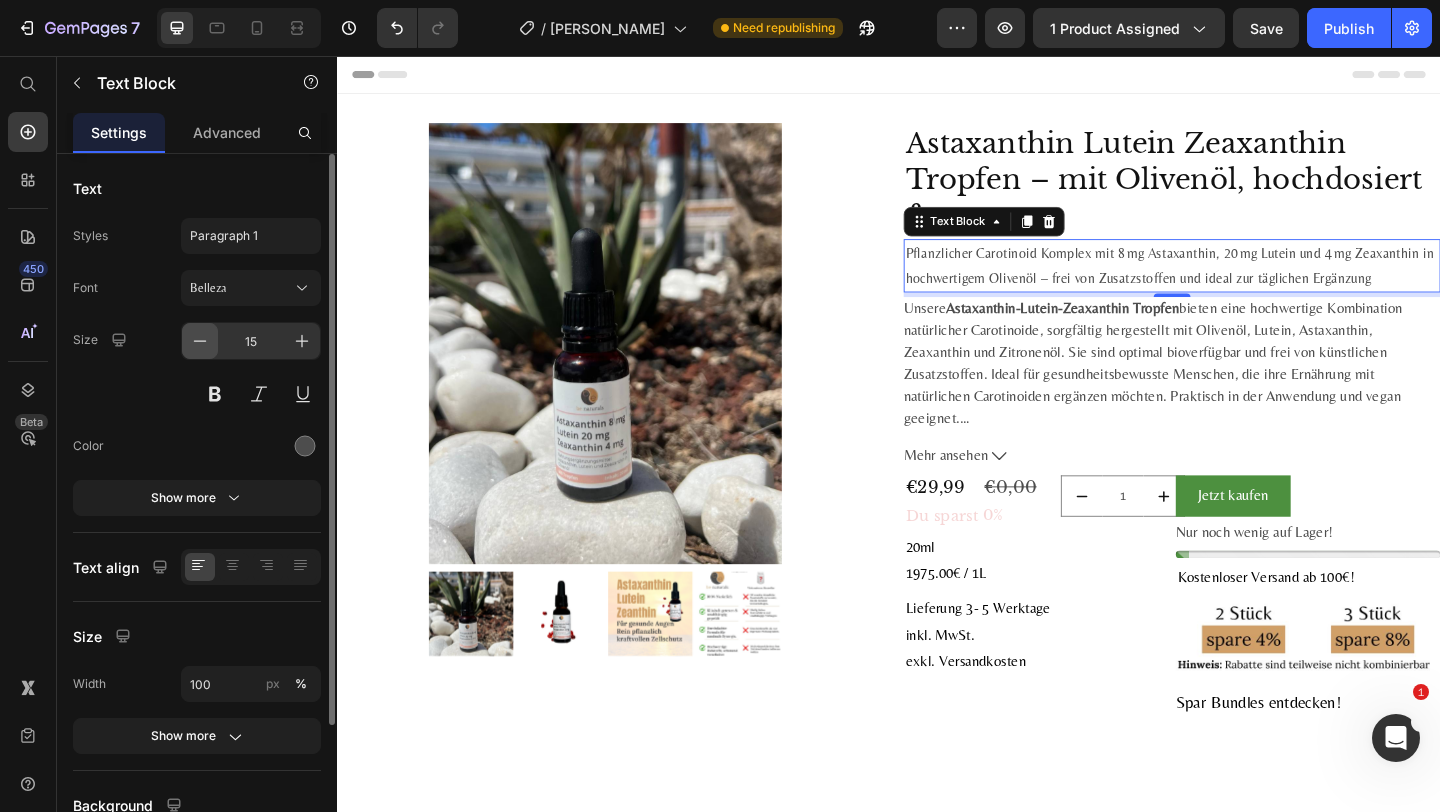 click 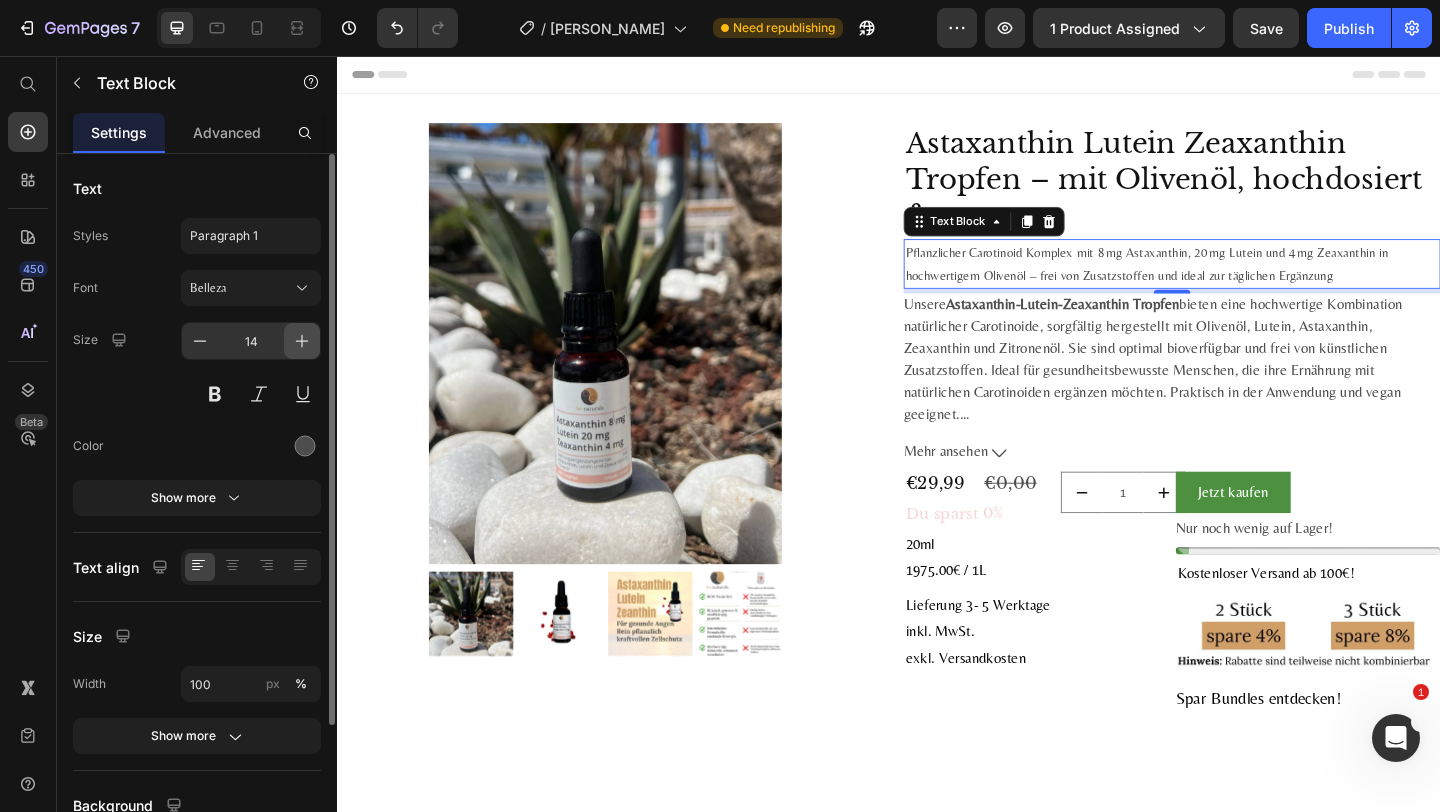 click 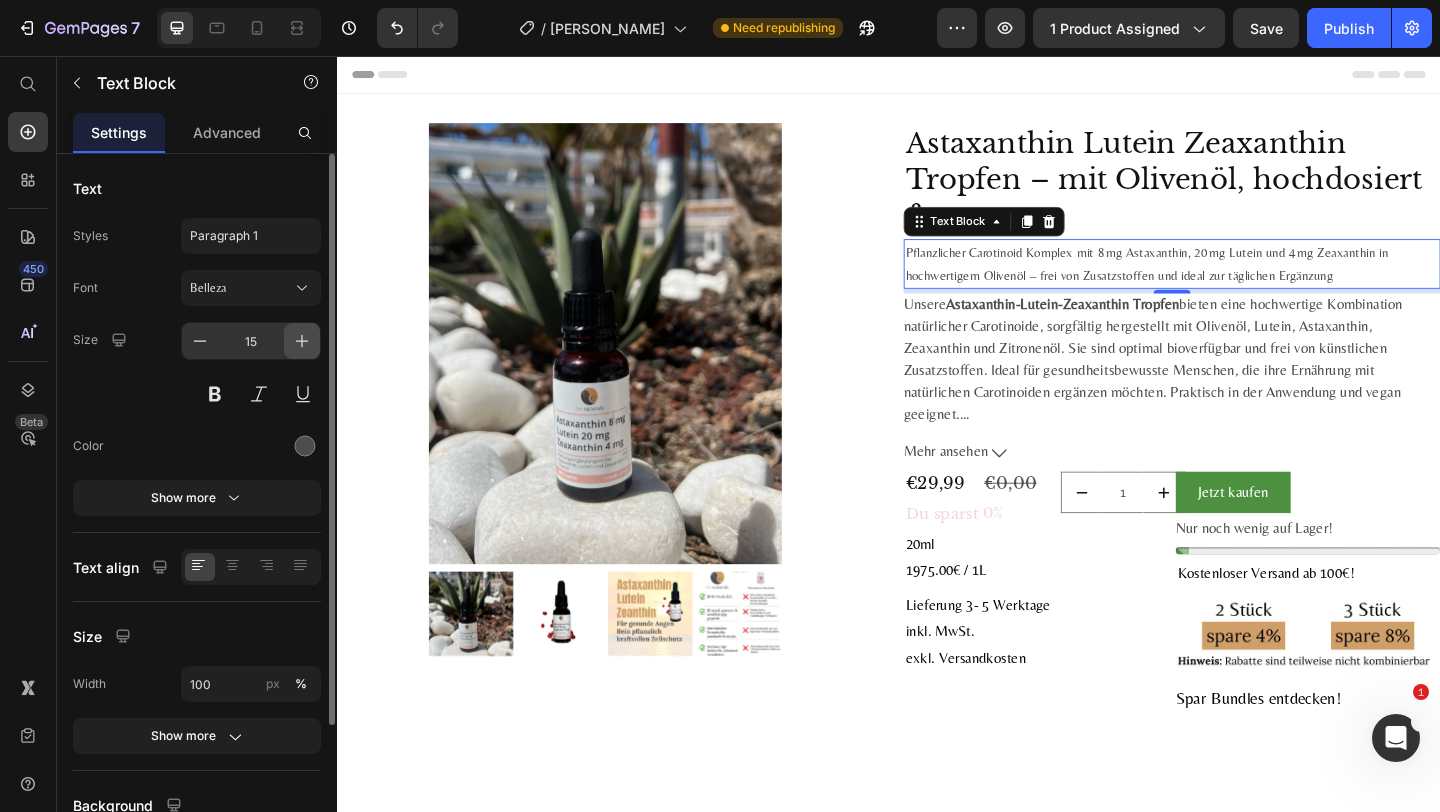 click 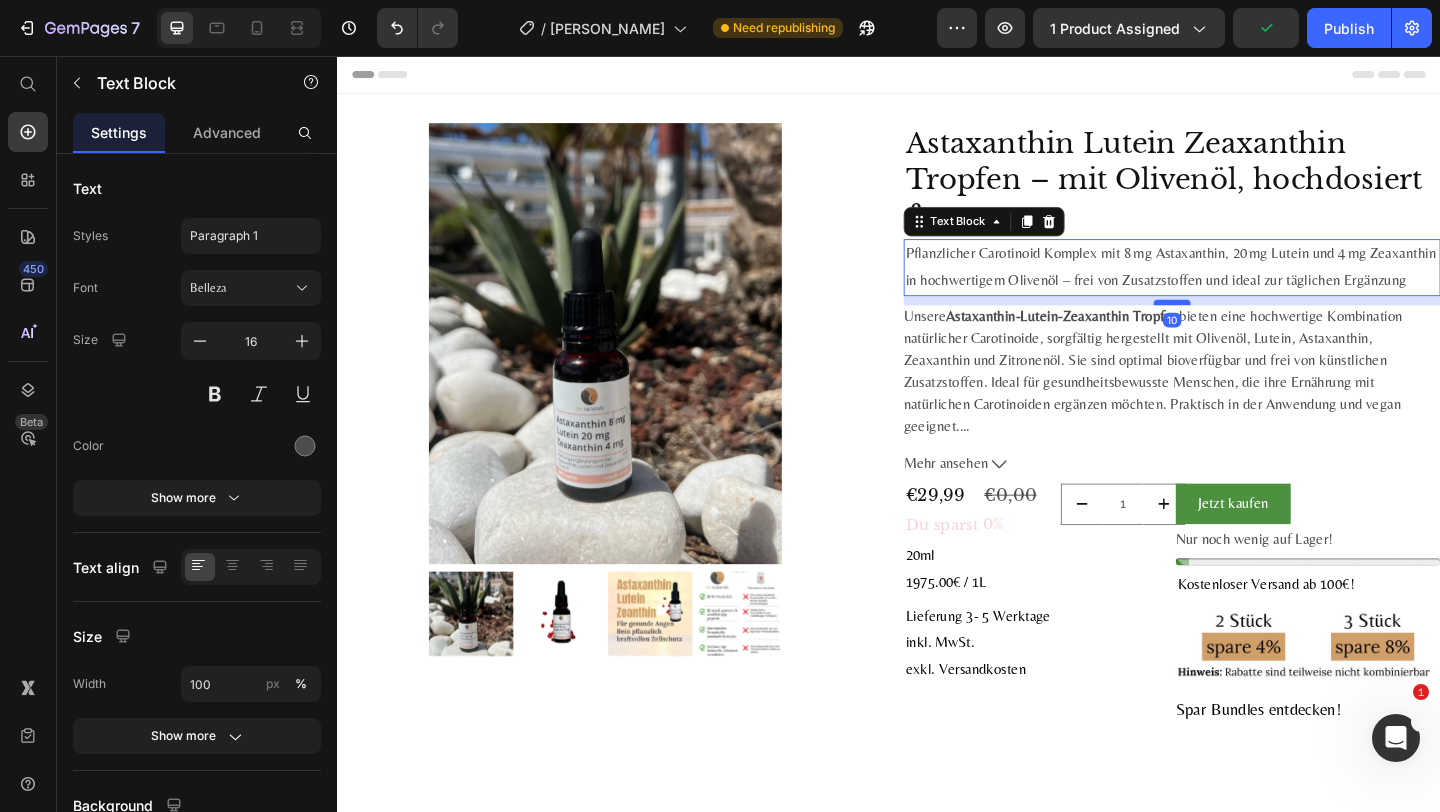 click at bounding box center [1245, 324] 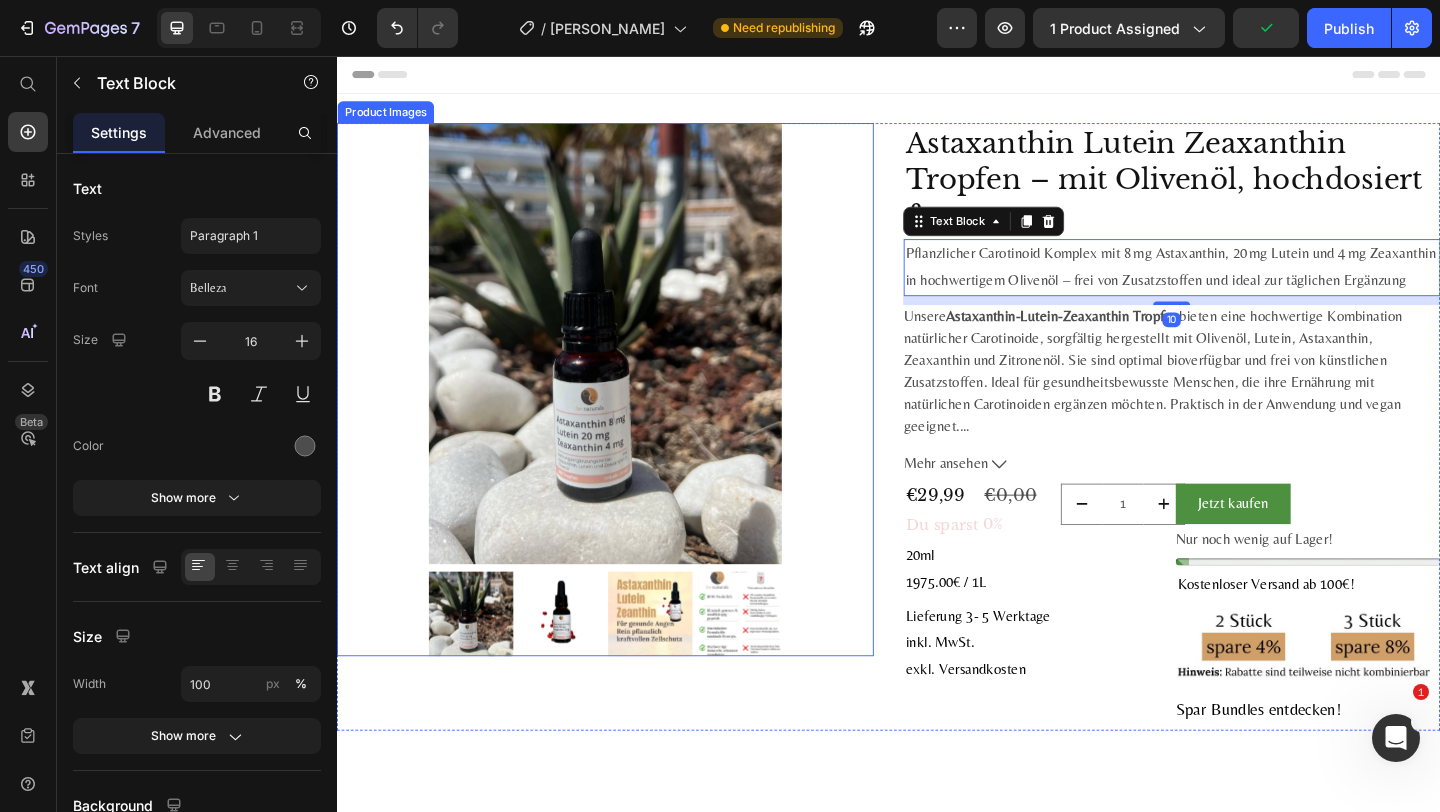 click on "Product Images" at bounding box center [629, 419] 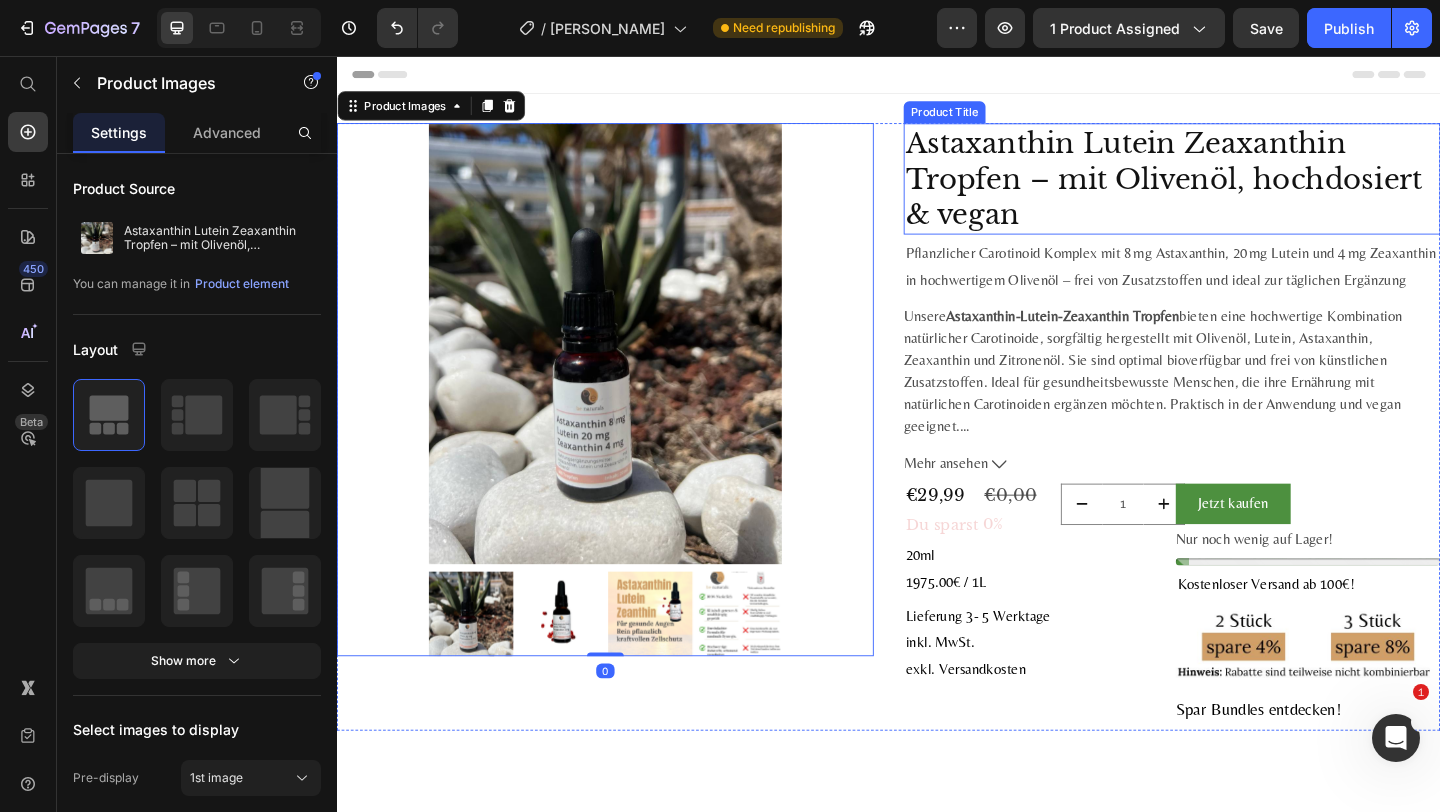 click on "Astaxanthin Lutein Zeaxanthin Tropfen – mit Olivenöl, hochdosiert & vegan" at bounding box center [1245, 189] 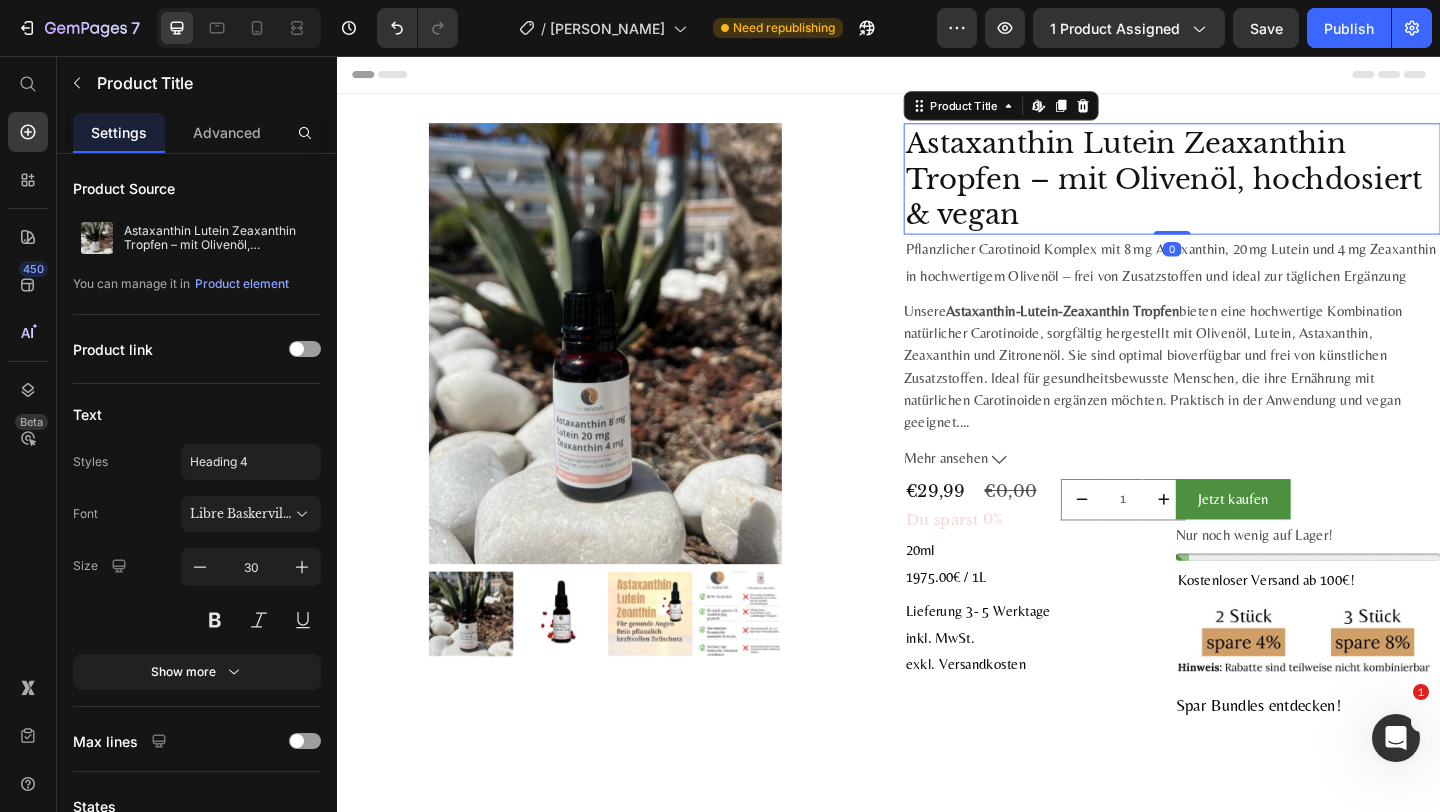 drag, startPoint x: 1253, startPoint y: 251, endPoint x: 1245, endPoint y: 172, distance: 79.40403 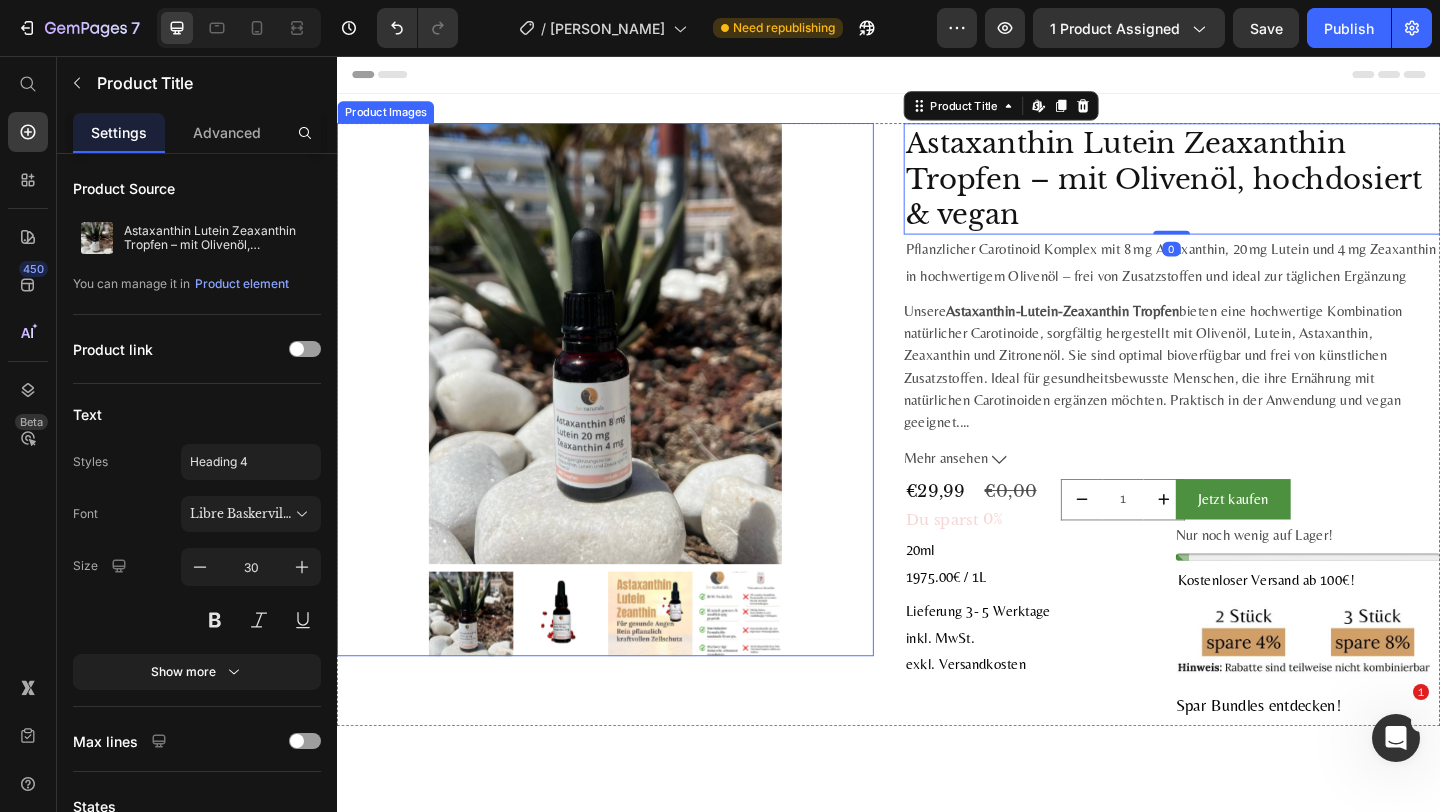 click on "Product Images" at bounding box center (629, 419) 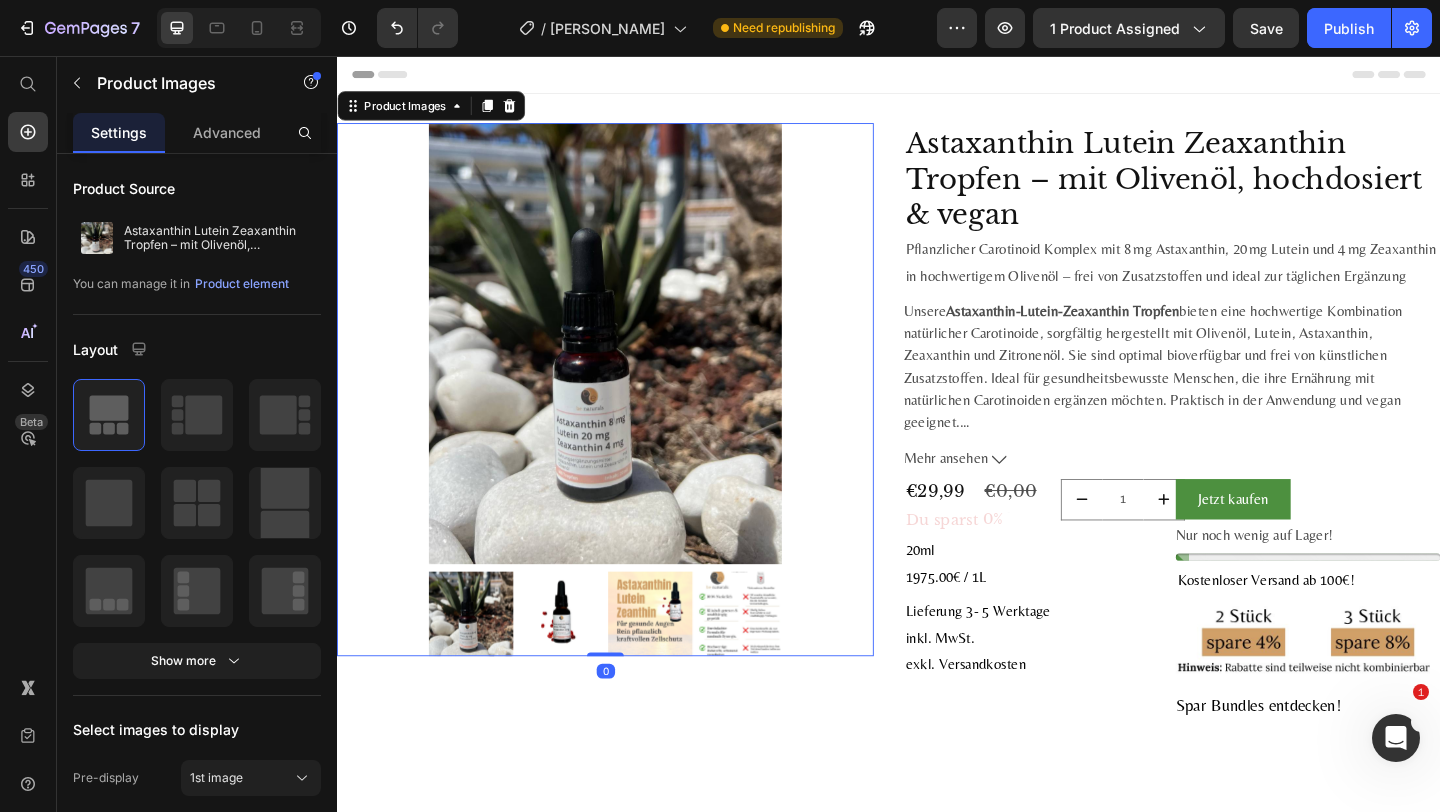 click on "Product Images   0" at bounding box center (629, 419) 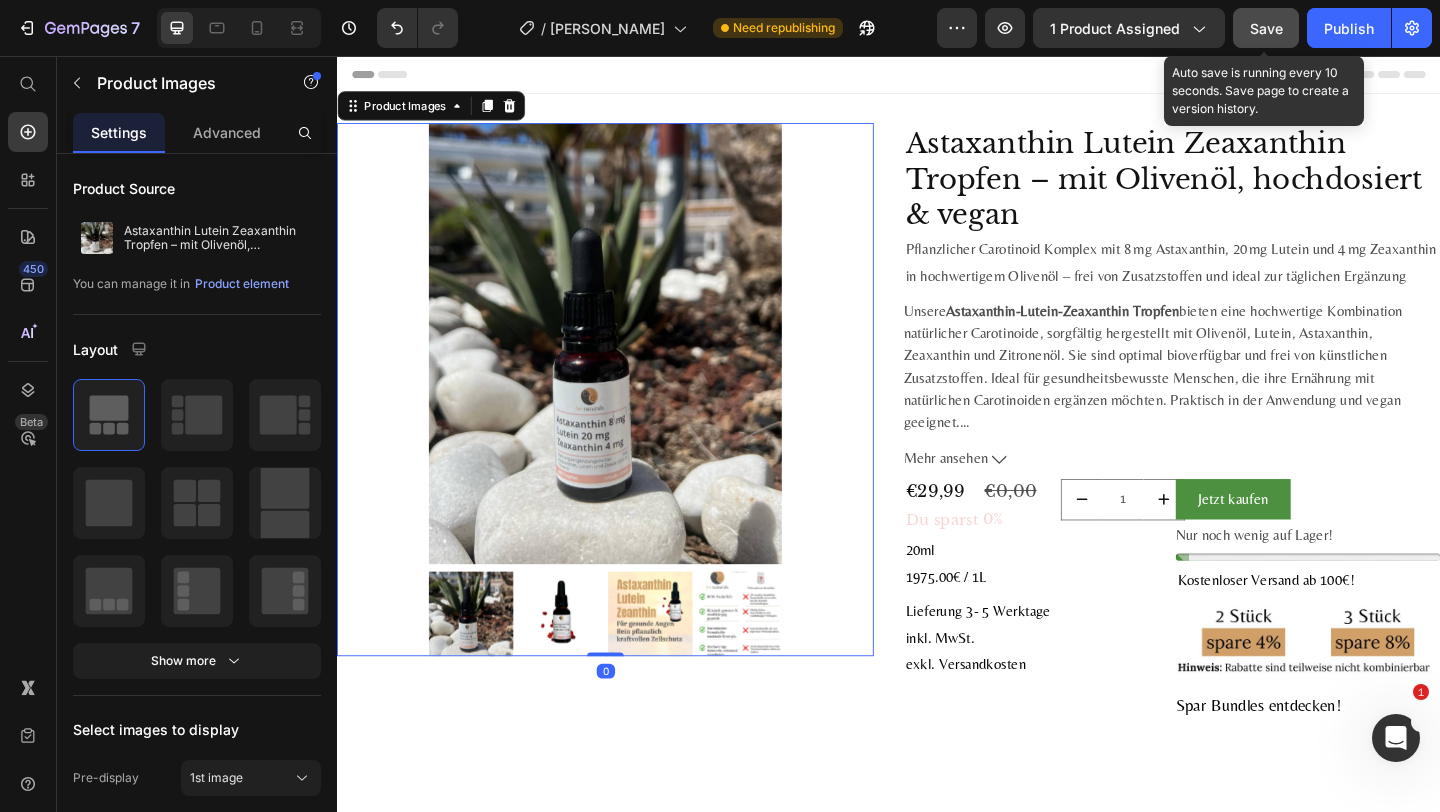 click on "Save" 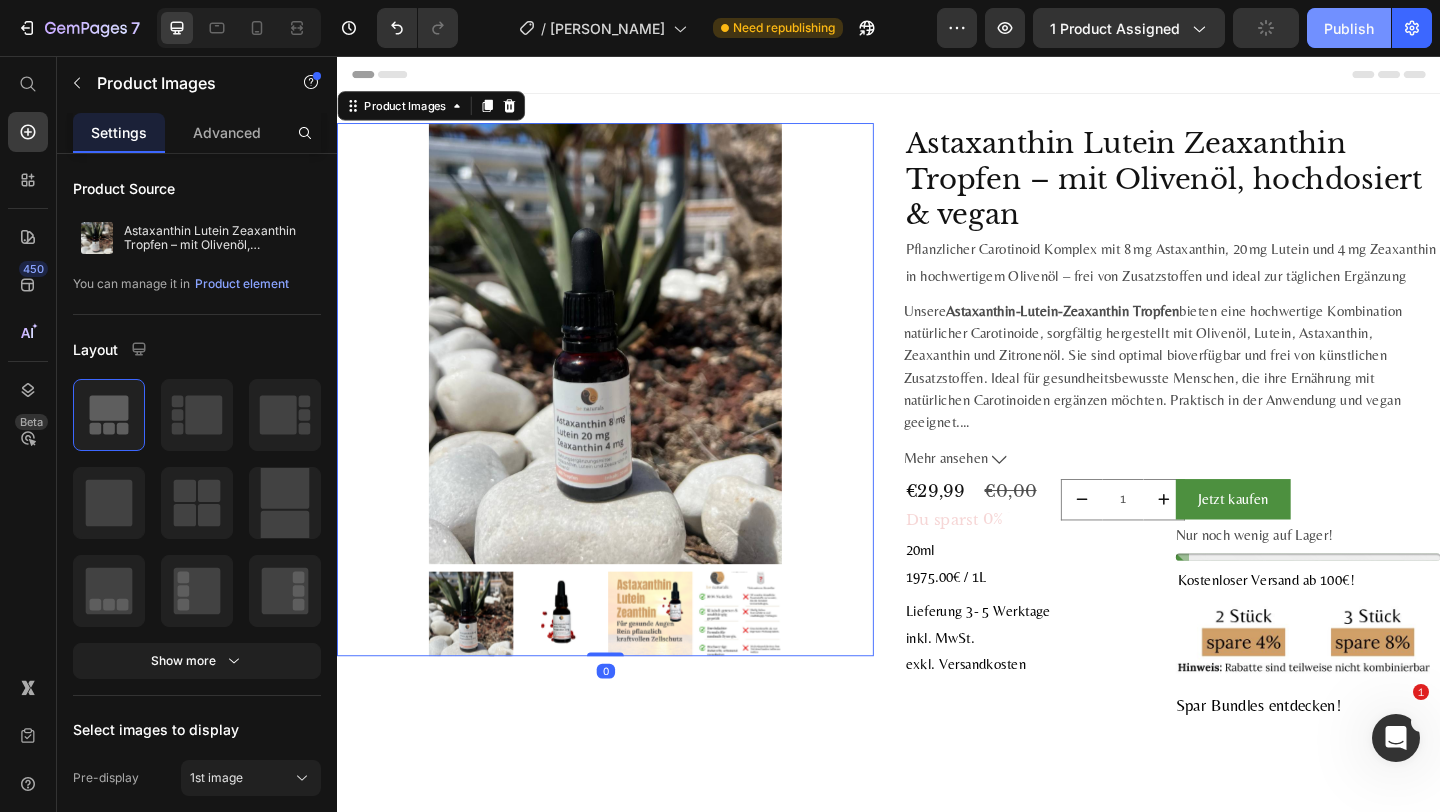 click on "Publish" at bounding box center (1349, 28) 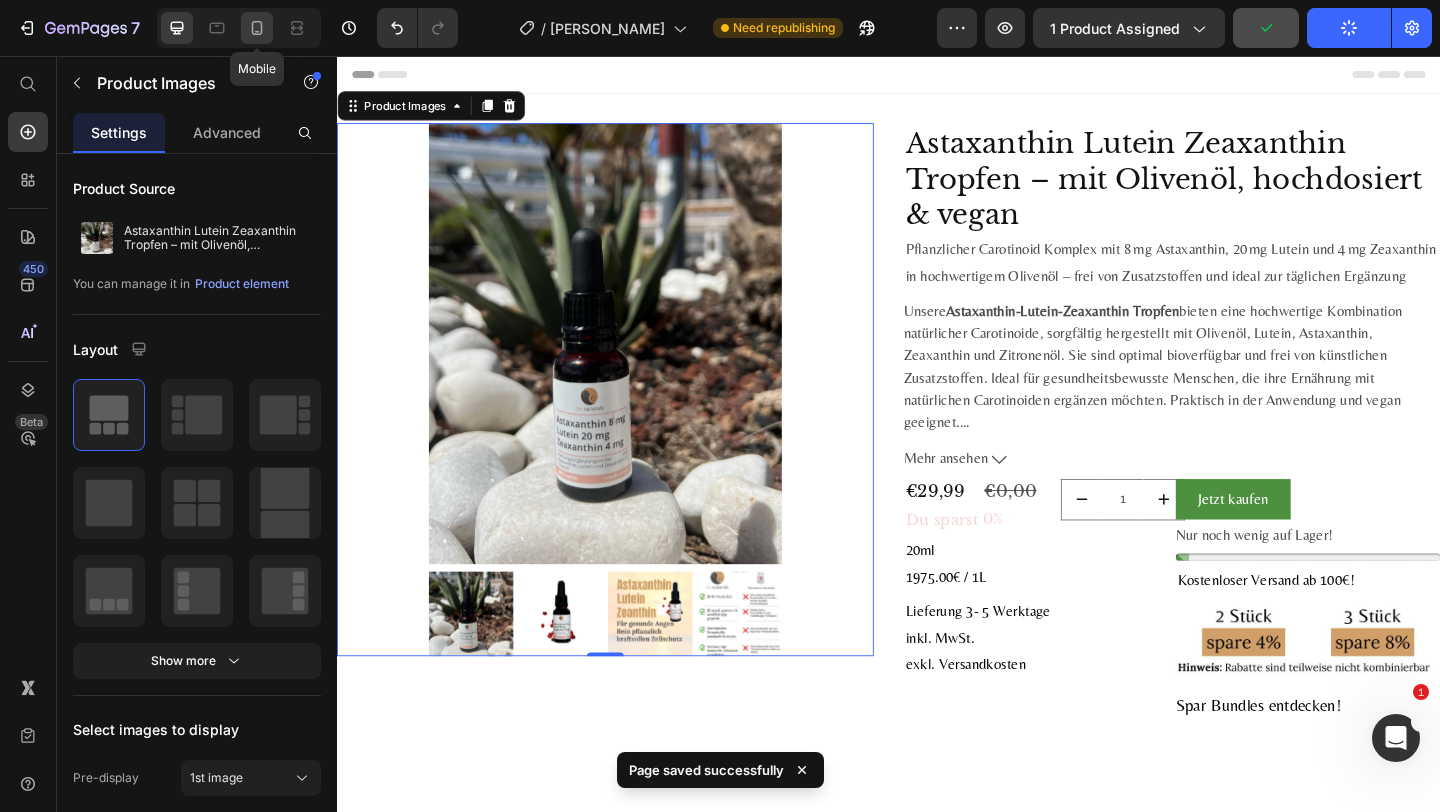 click 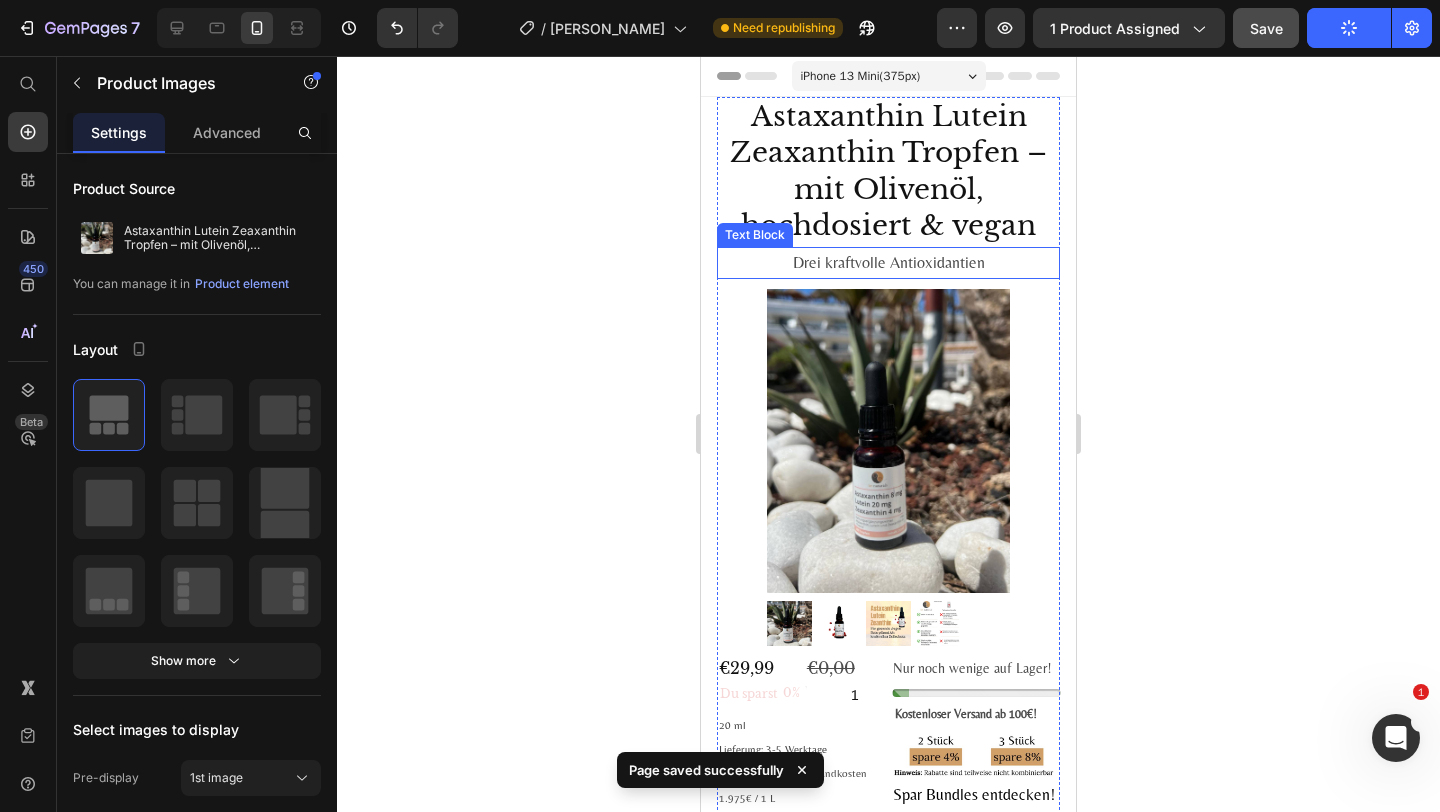 click on "Drei kraftvolle Antioxidantien" at bounding box center (888, 263) 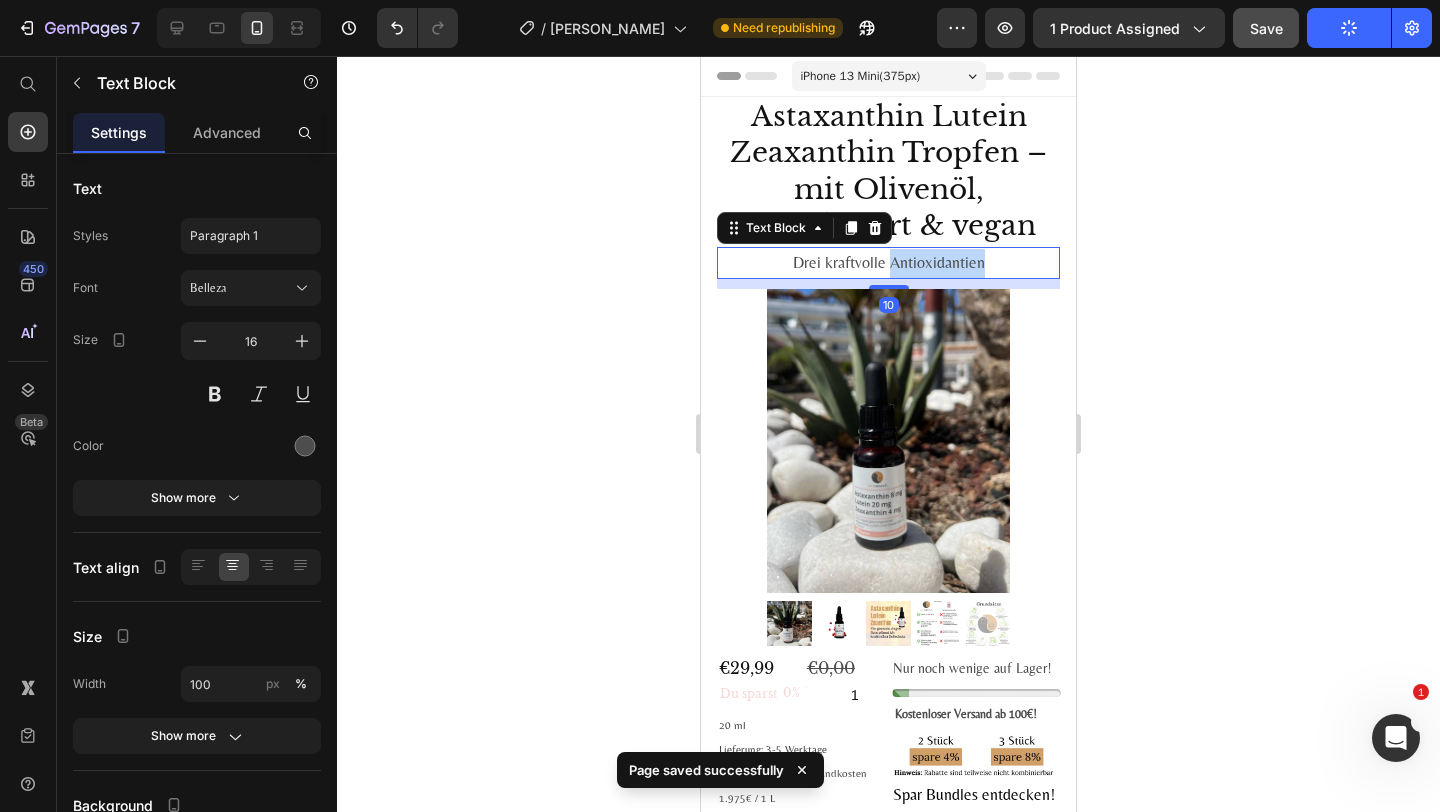 click on "Drei kraftvolle Antioxidantien" at bounding box center (888, 263) 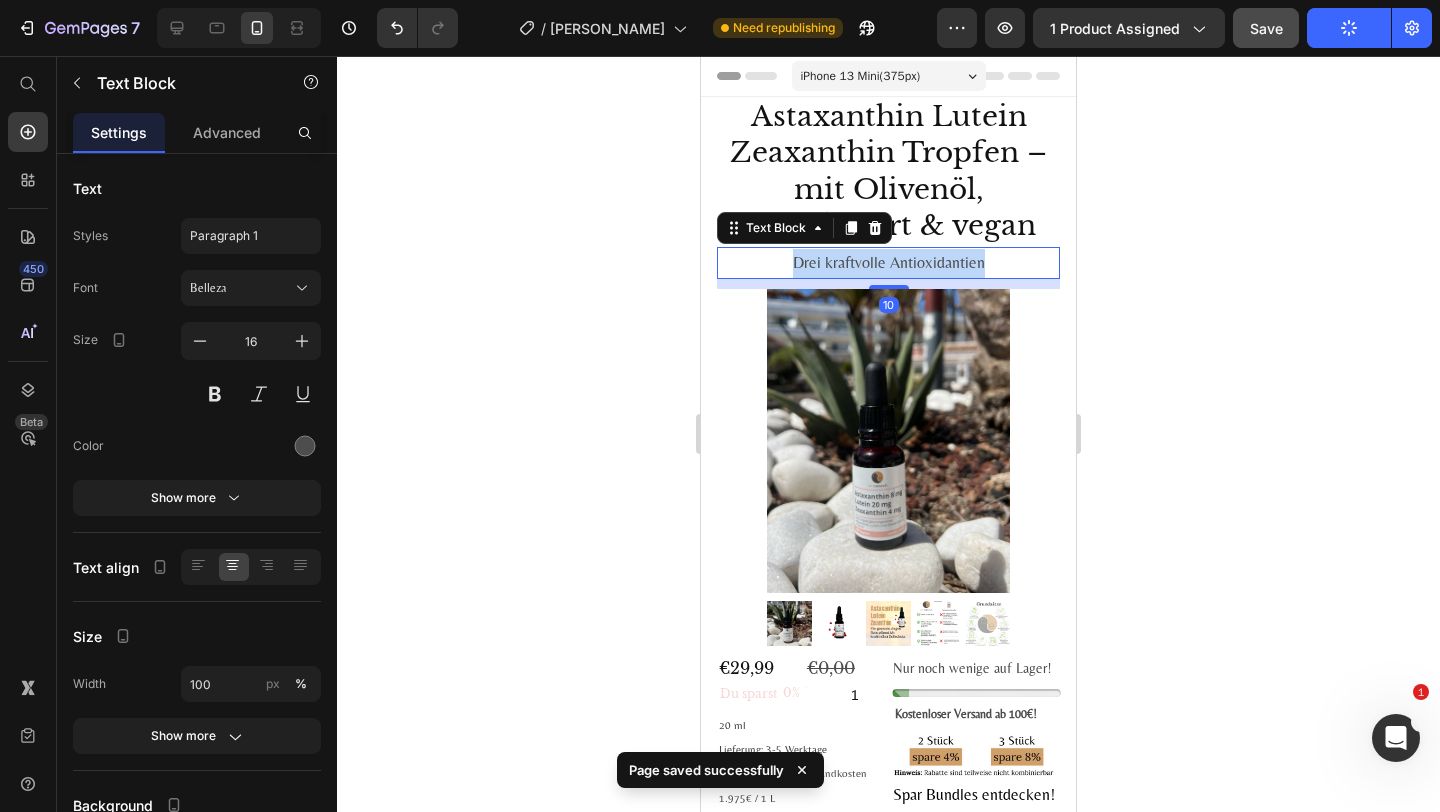 click on "Drei kraftvolle Antioxidantien" at bounding box center [888, 263] 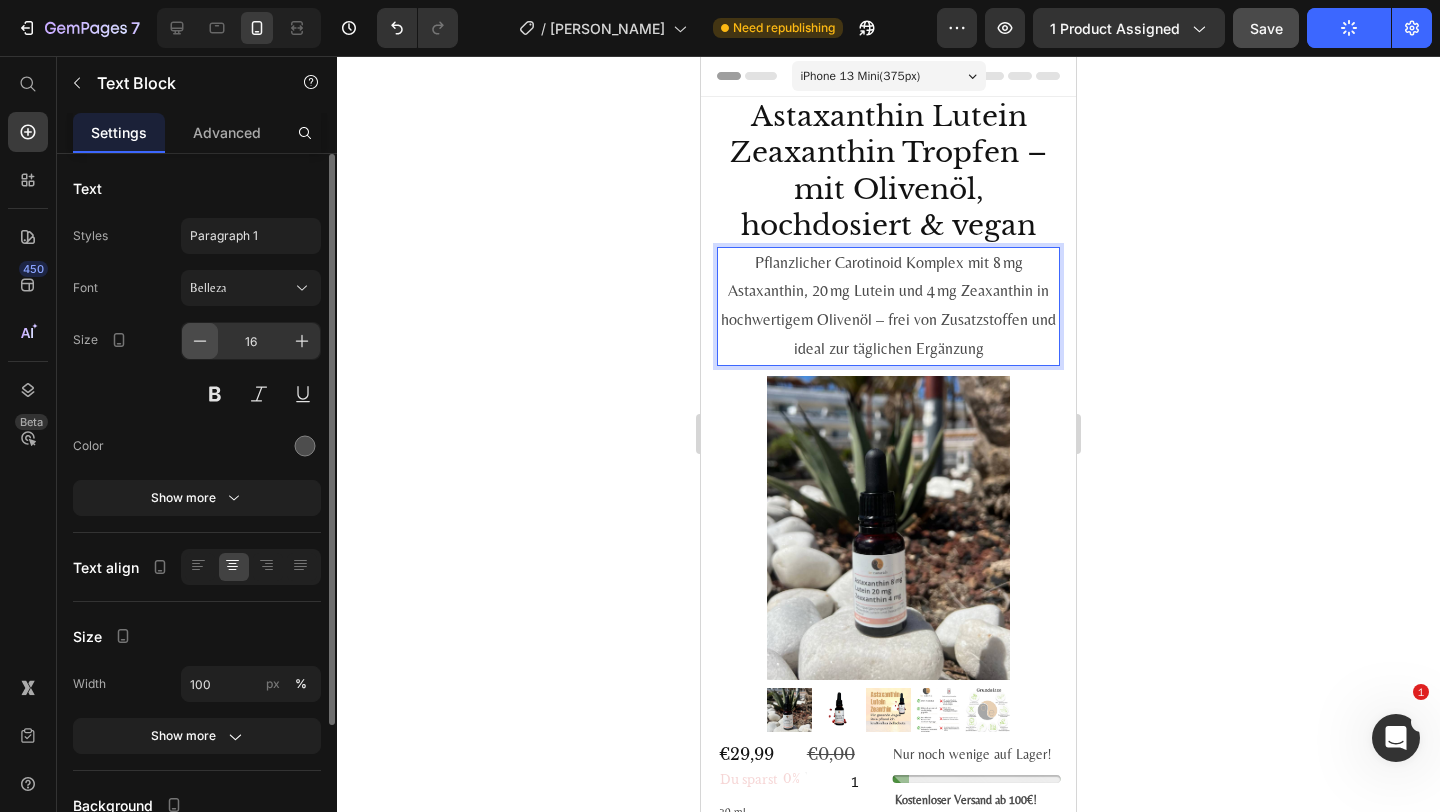 click 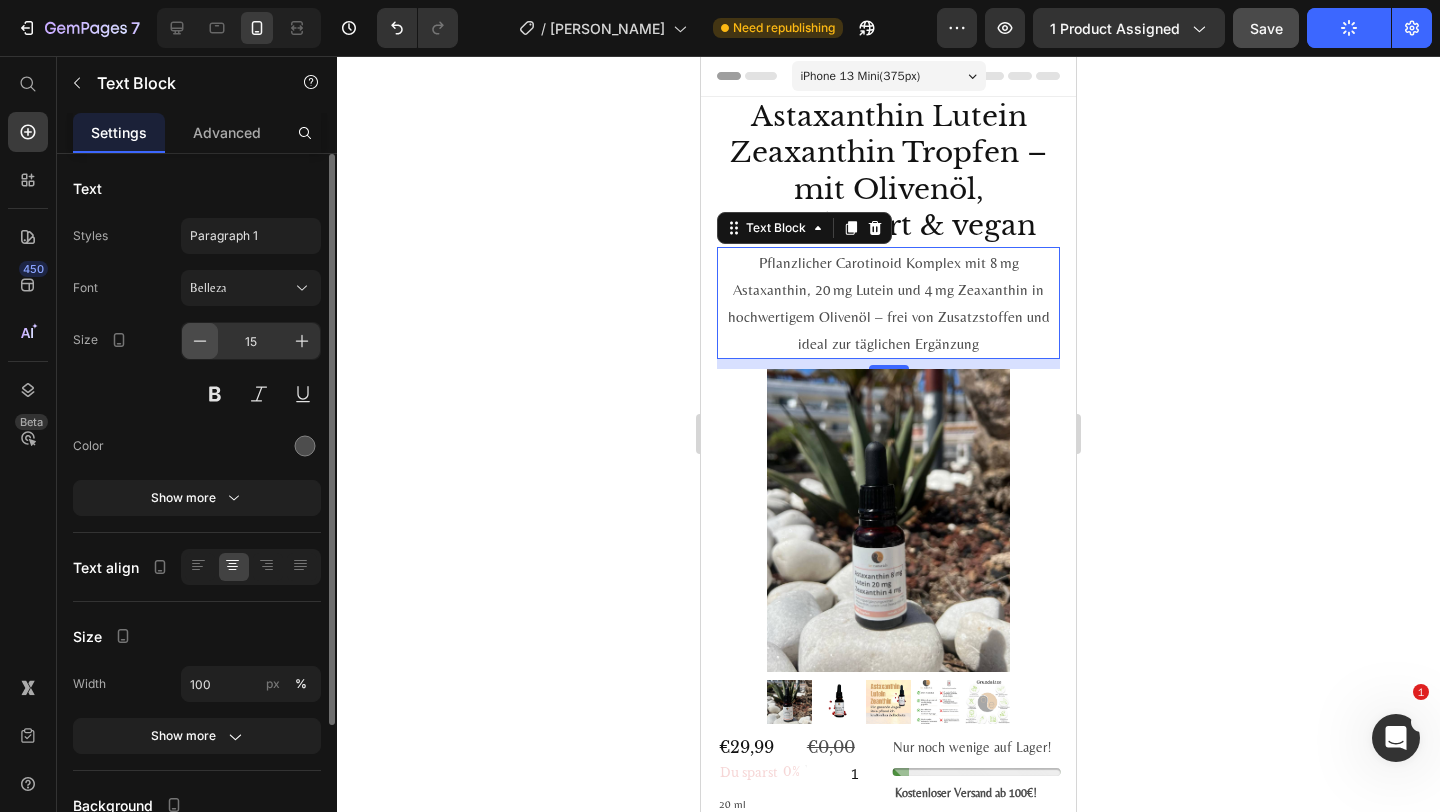 click 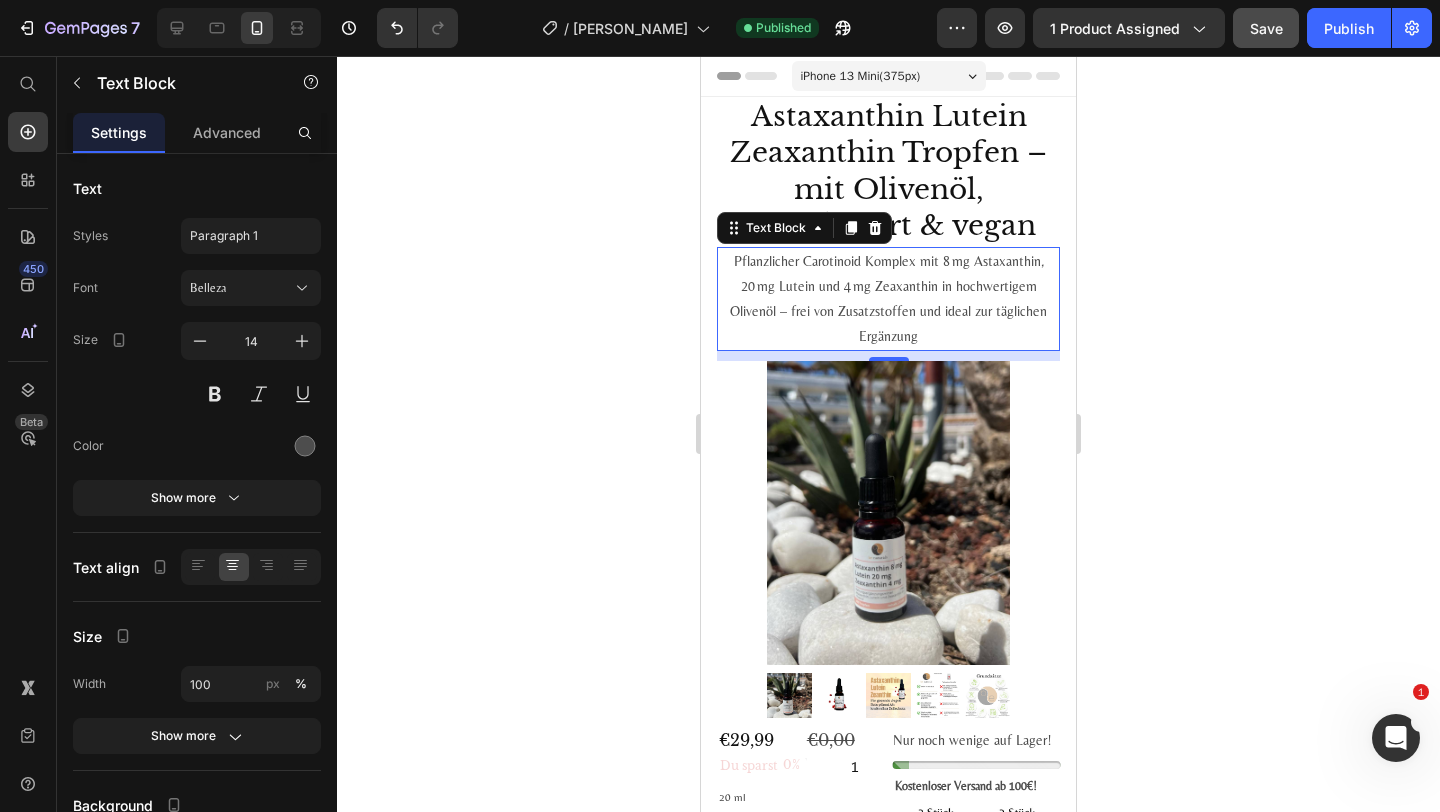 click 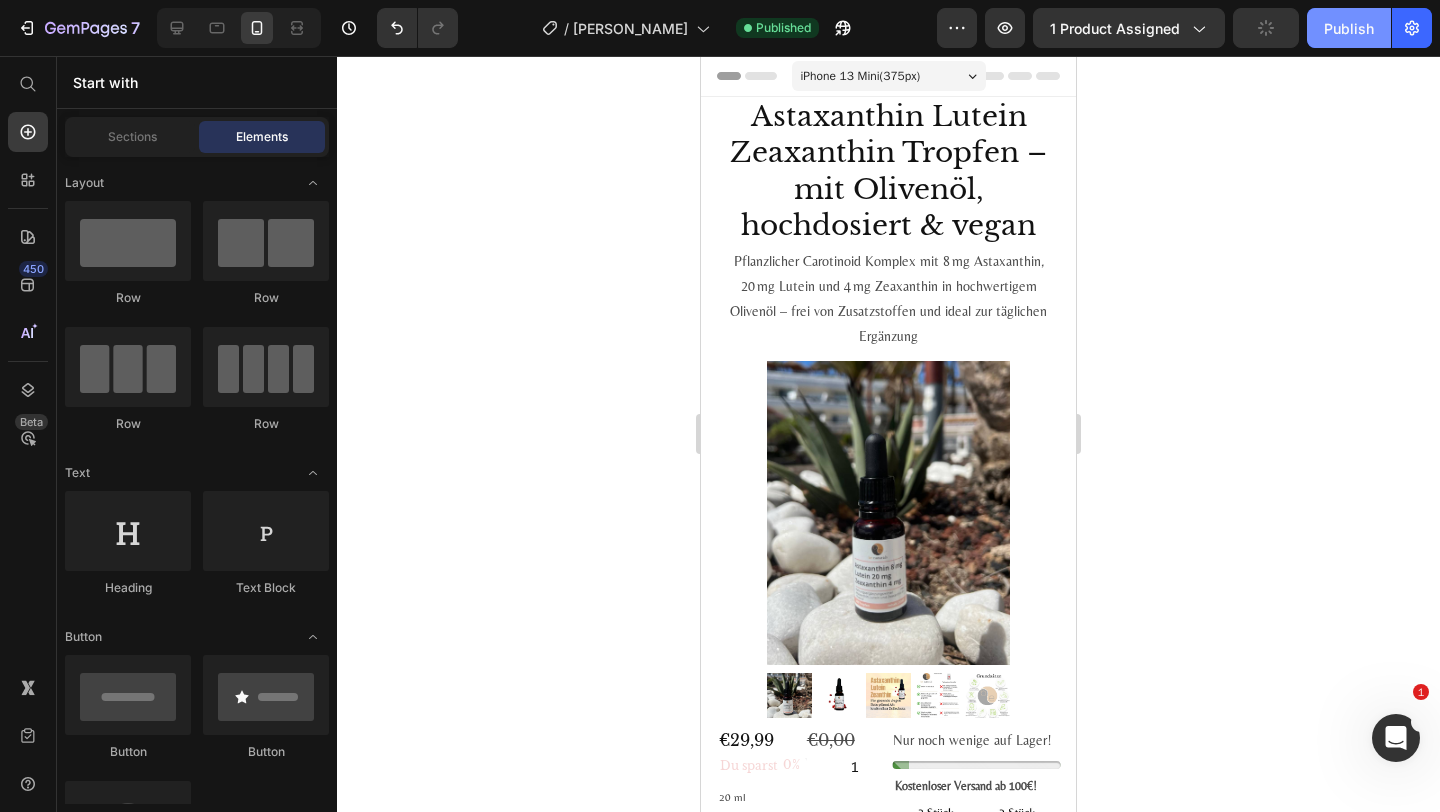 click on "Publish" at bounding box center [1349, 28] 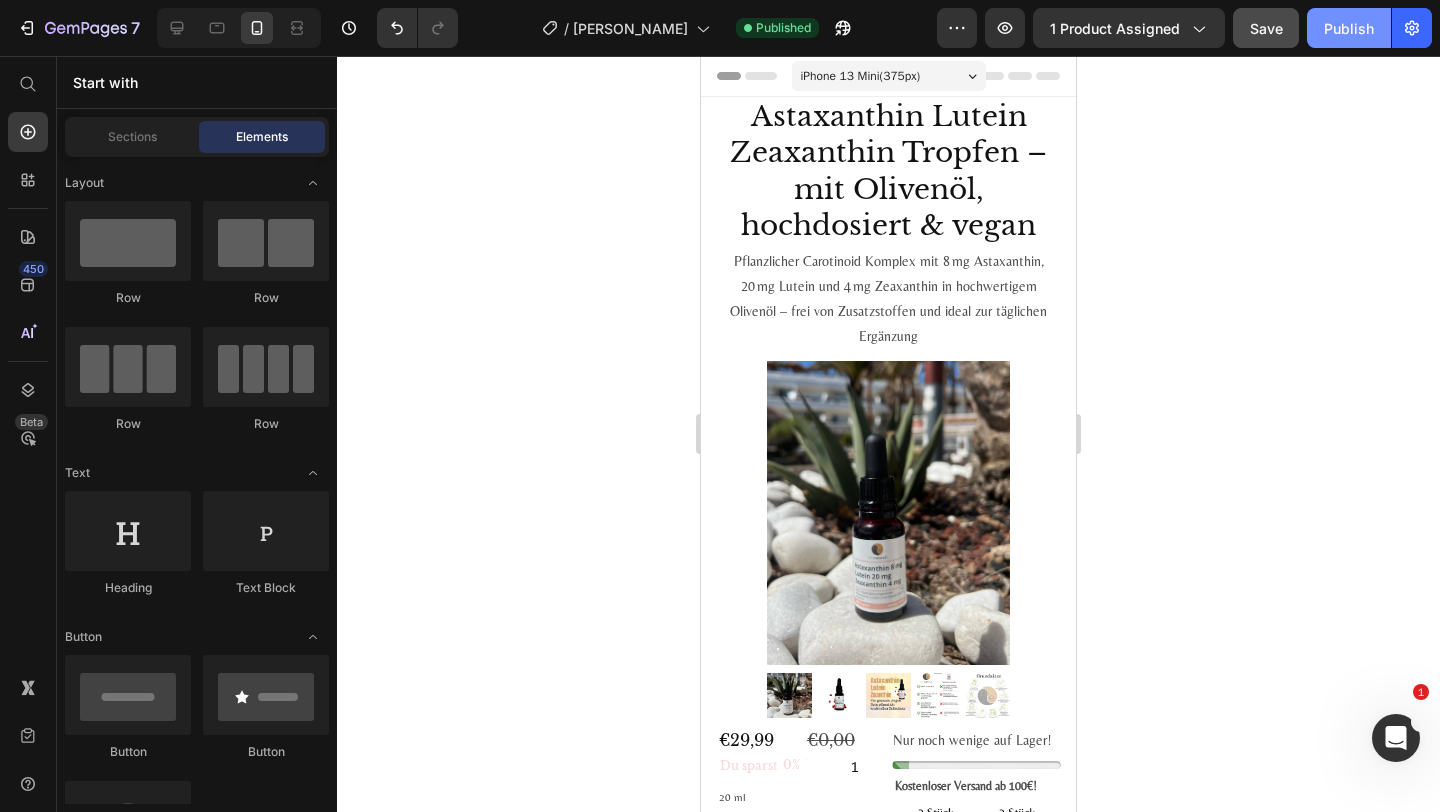 click on "Publish" at bounding box center (1349, 28) 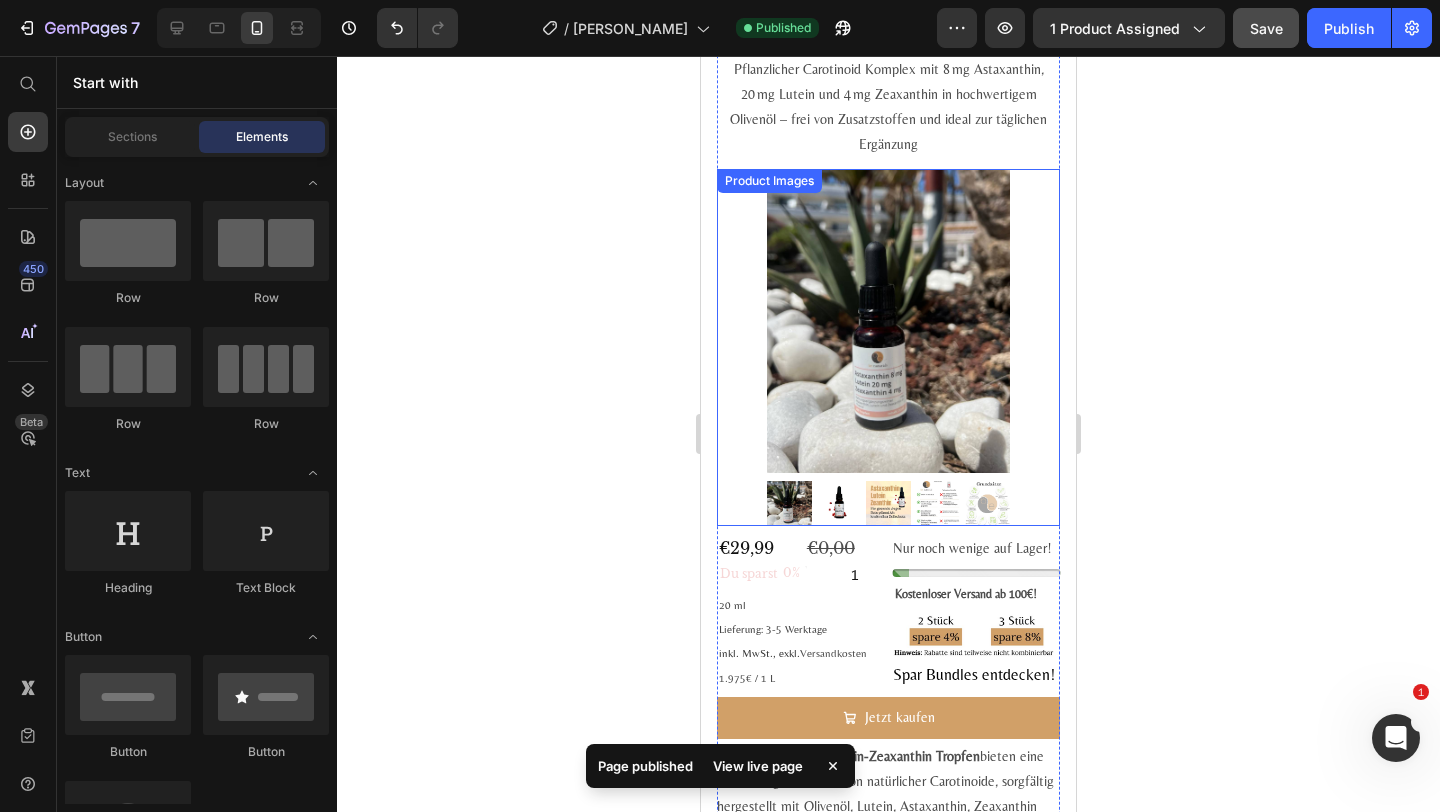 scroll, scrollTop: 0, scrollLeft: 0, axis: both 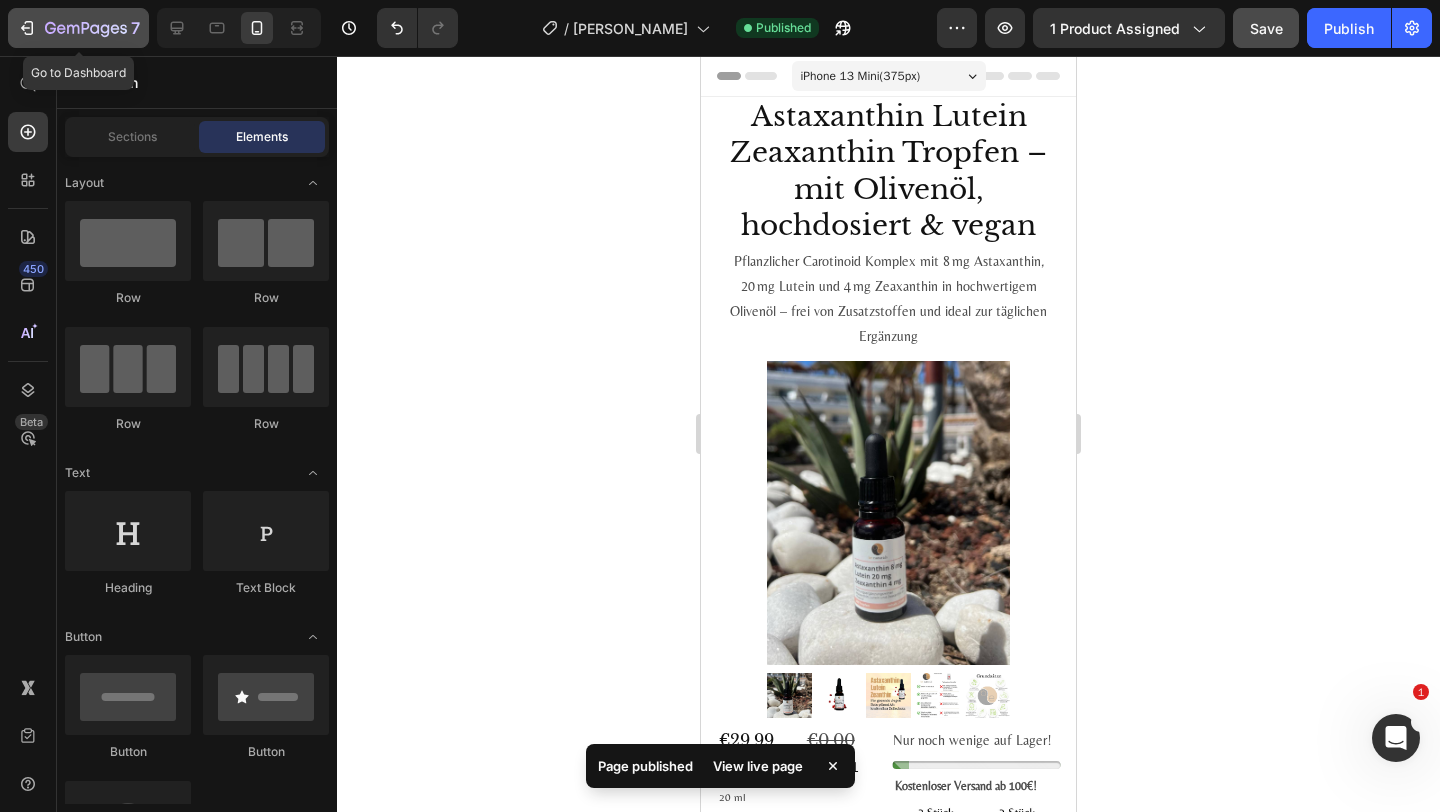 click on "7" 